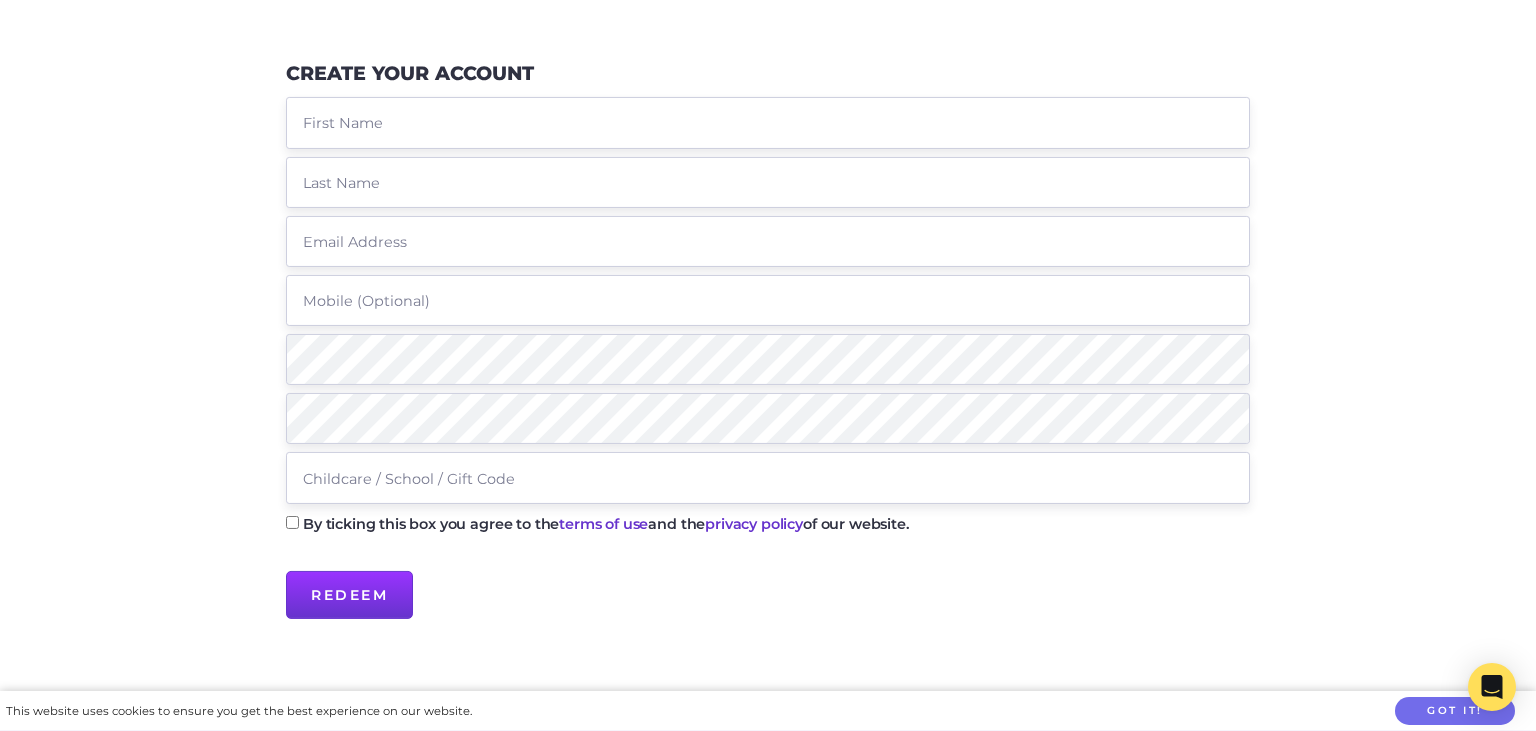 scroll, scrollTop: 280, scrollLeft: 0, axis: vertical 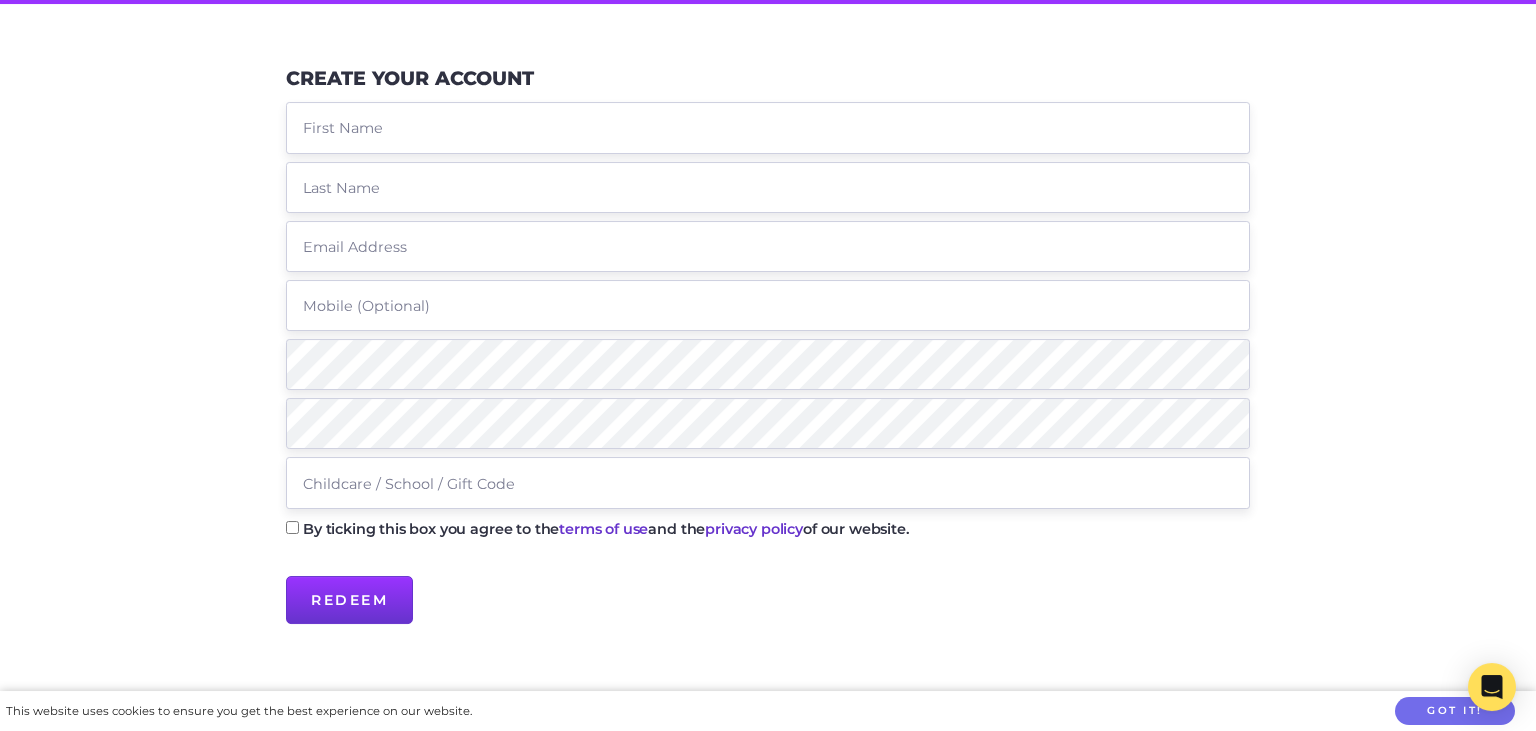 click at bounding box center (768, 127) 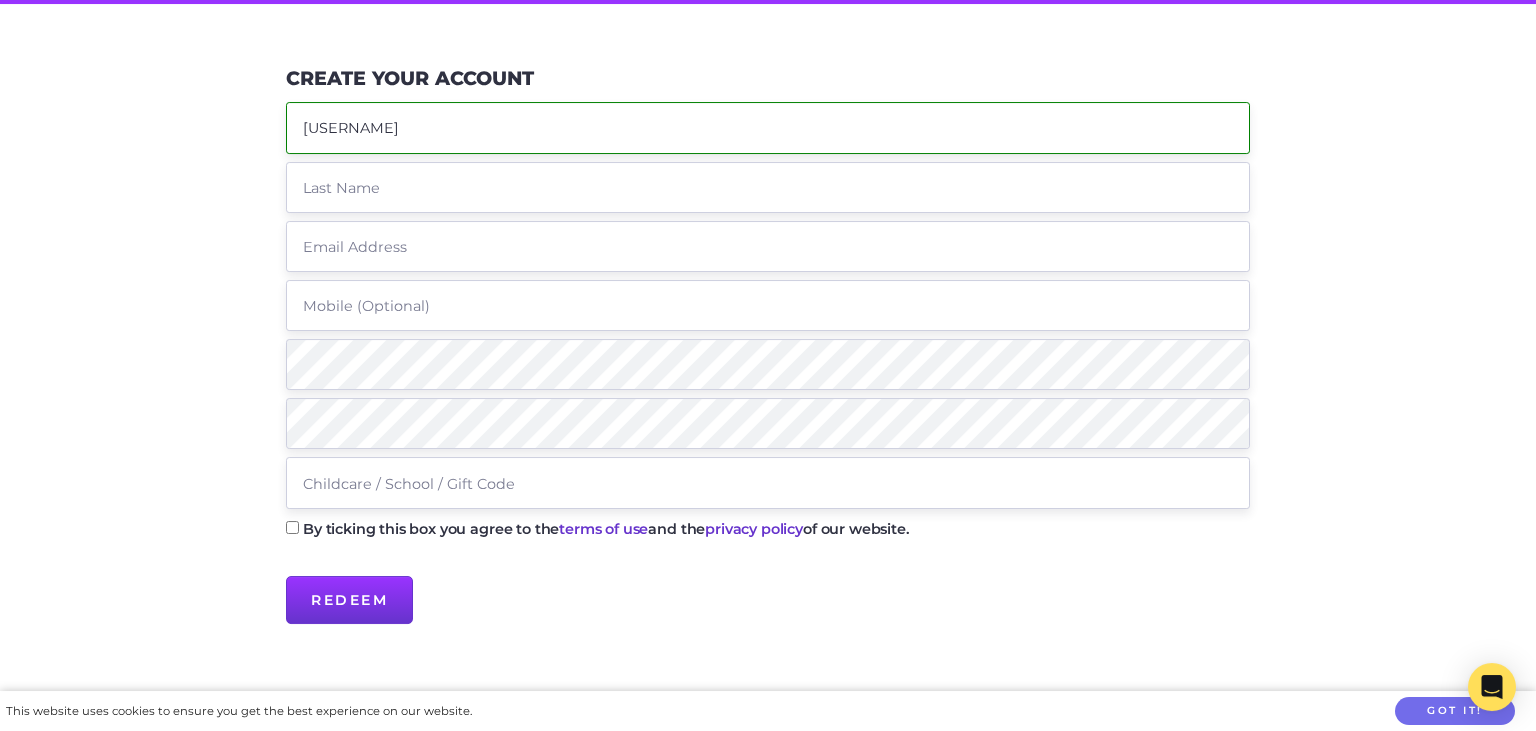 type on "[USERNAME]" 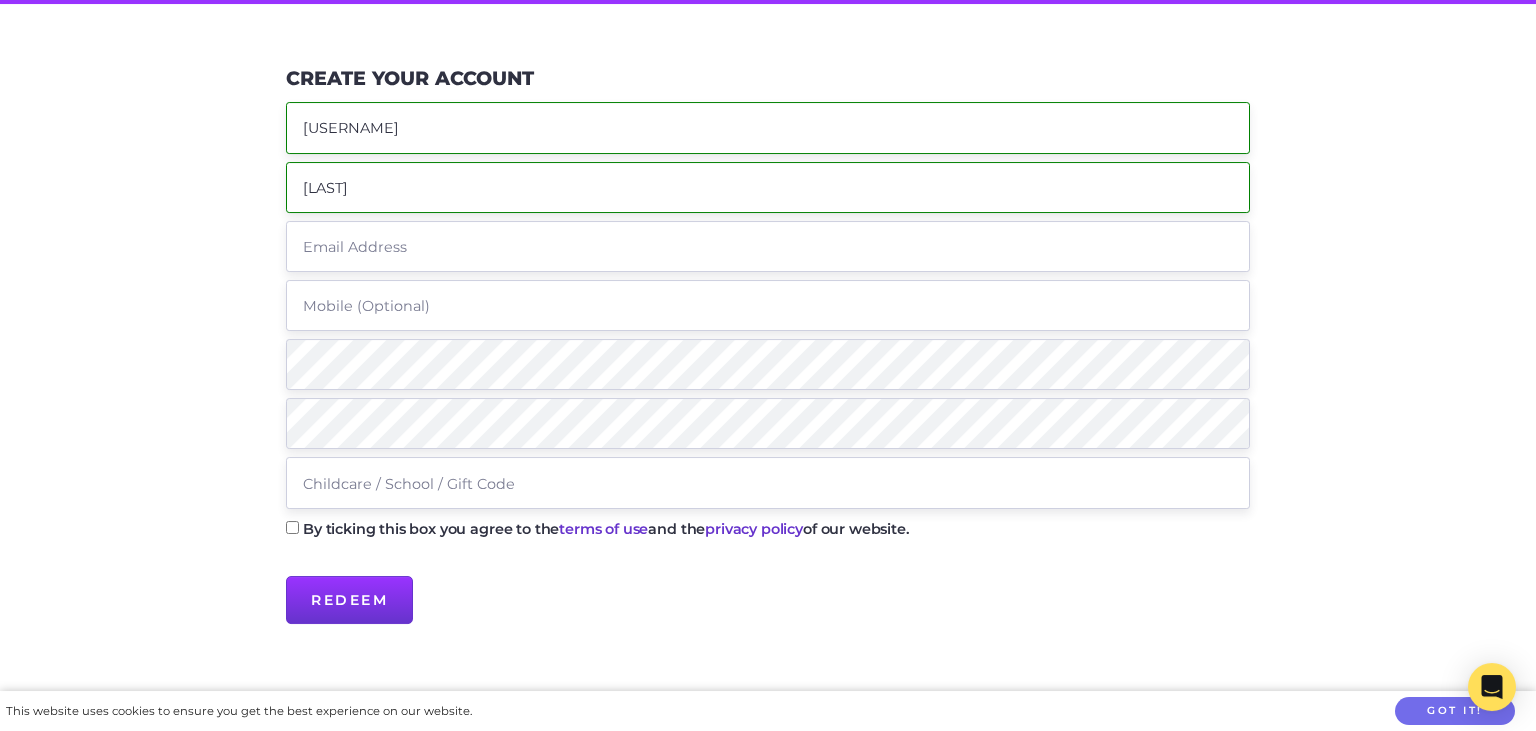 type on "[LAST]" 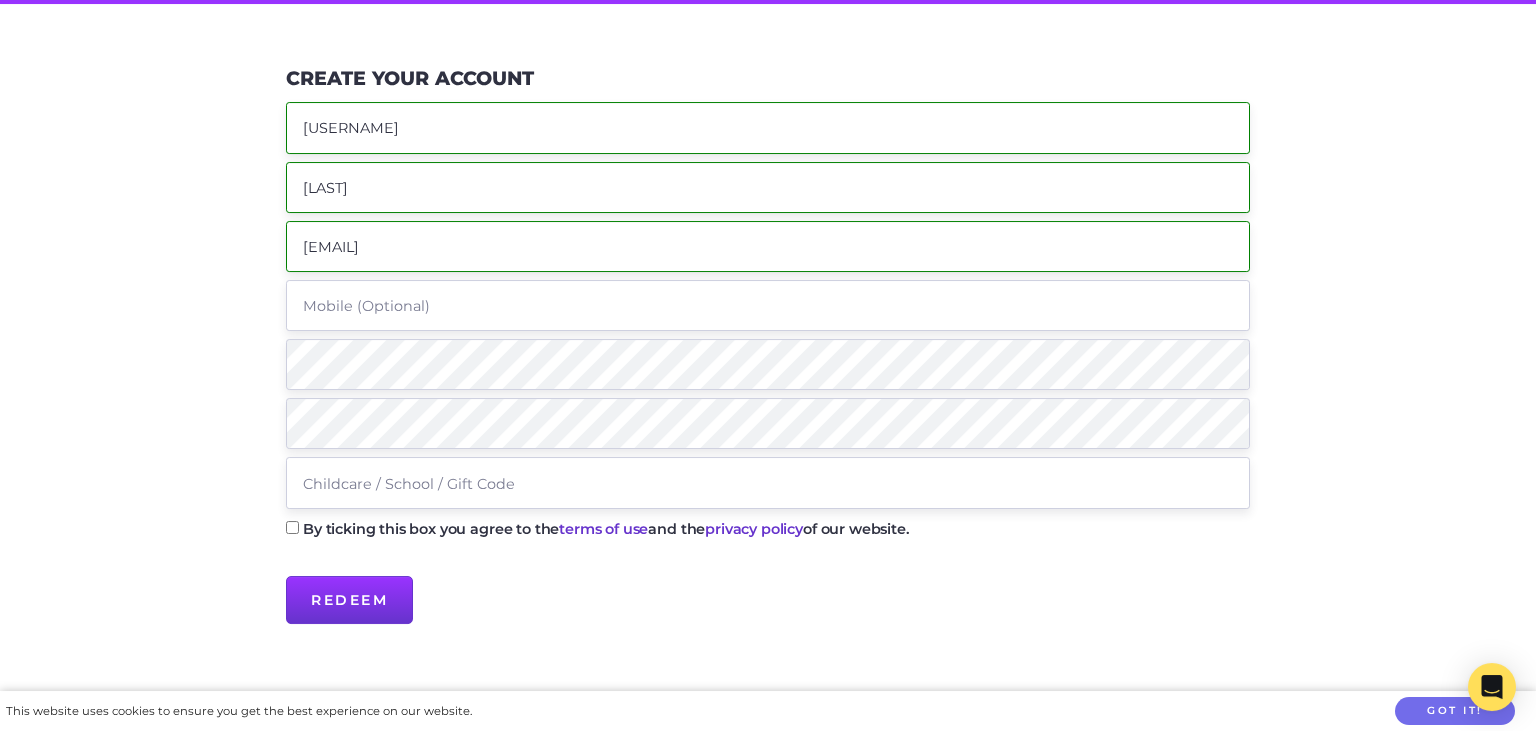 type on "[EMAIL]" 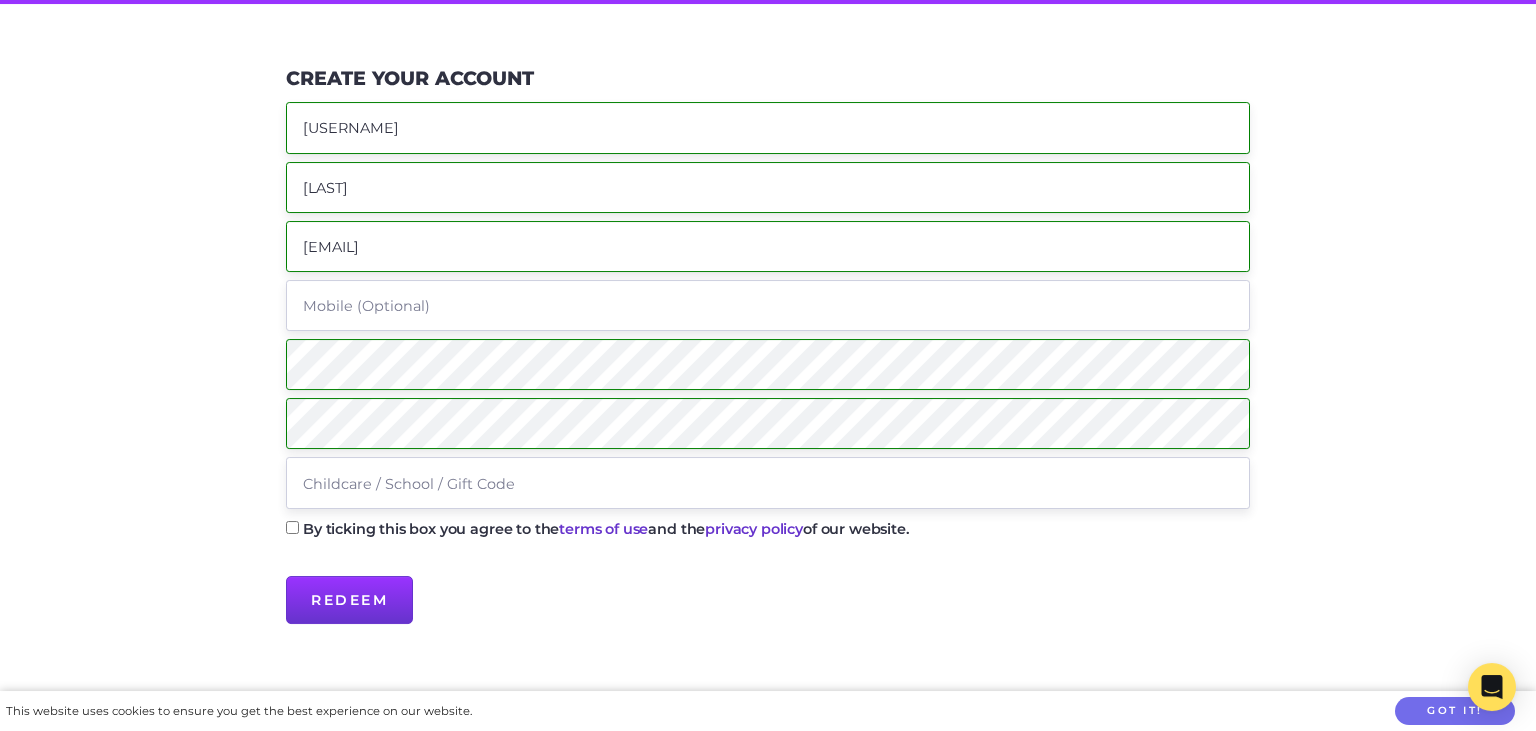 click at bounding box center (768, 482) 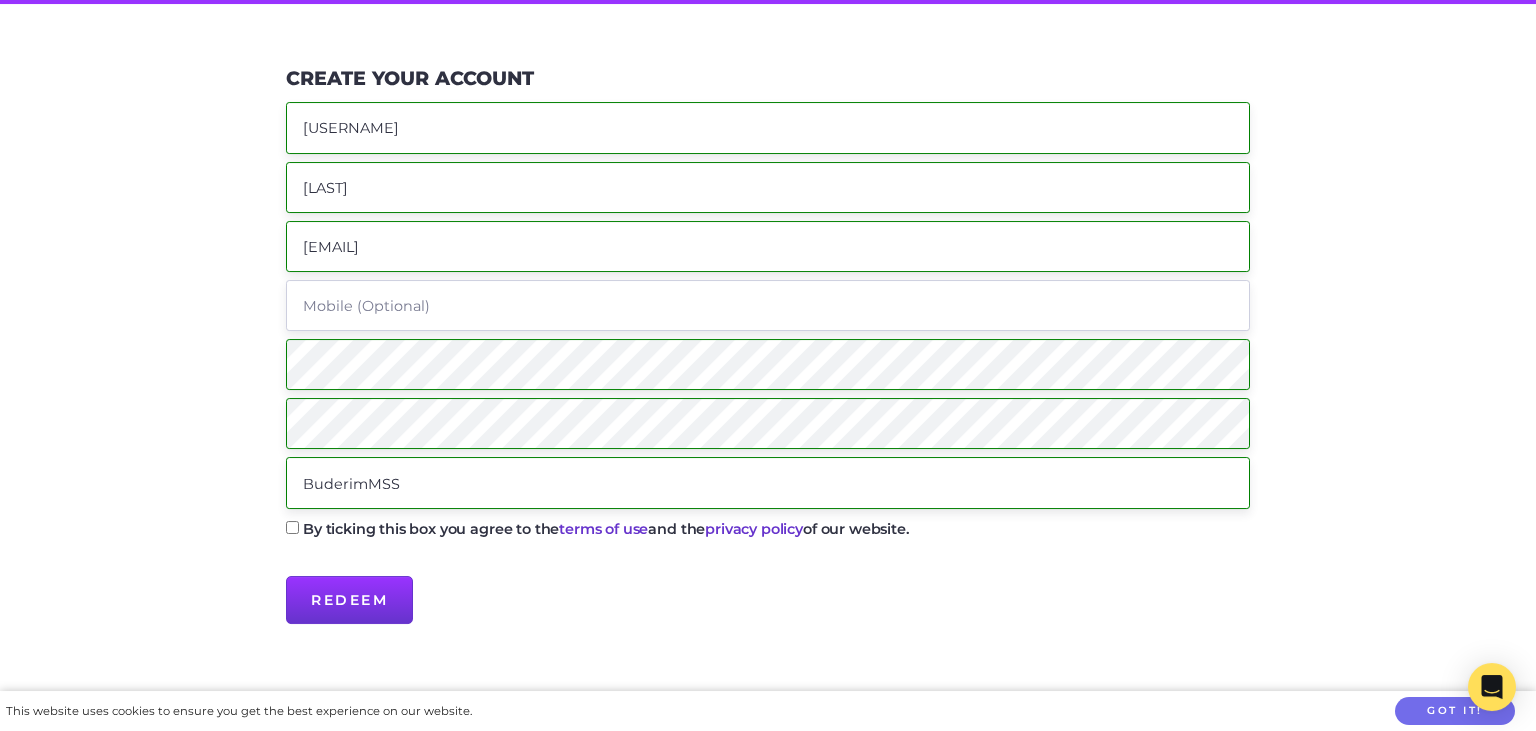 type on "BuderimMSS" 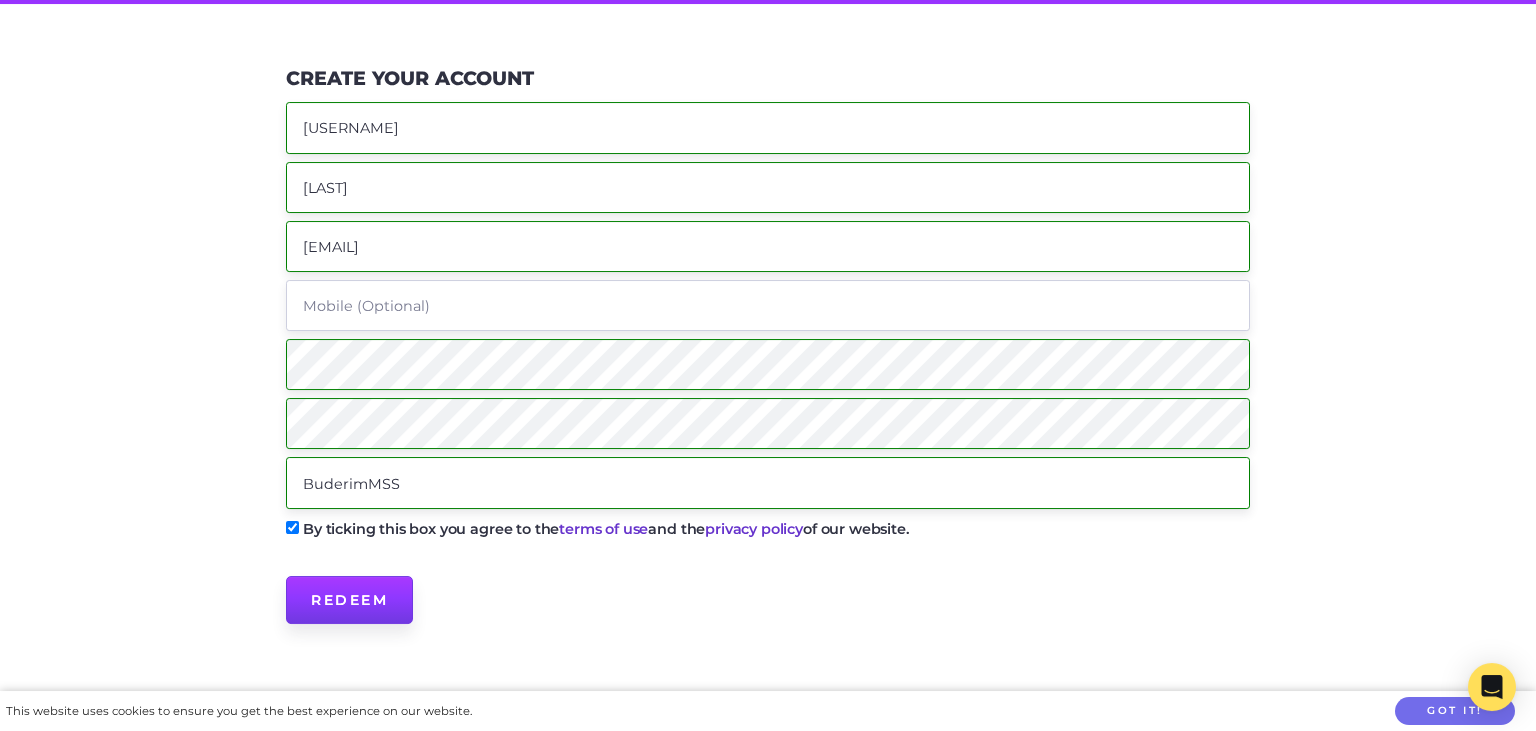 click on "Redeem" at bounding box center [349, 600] 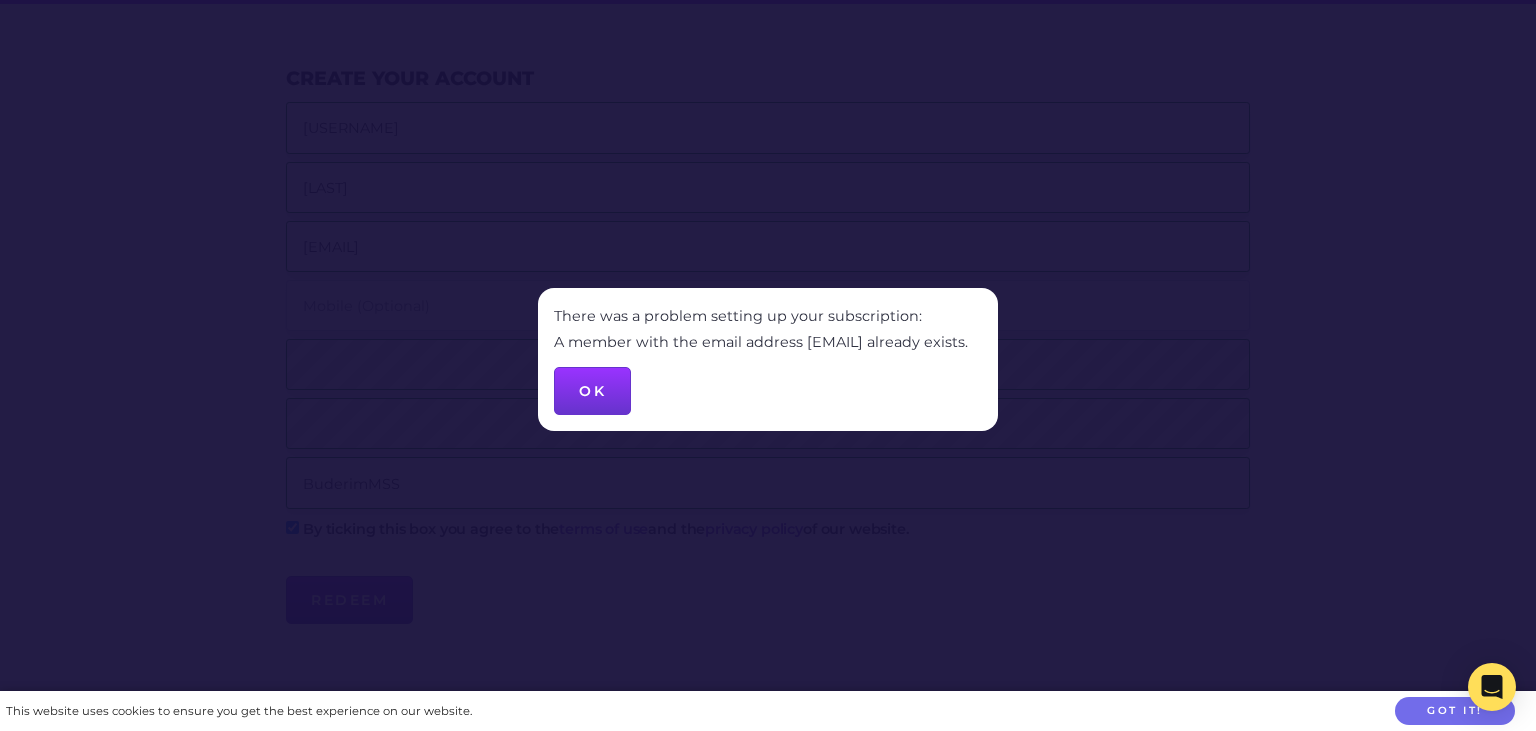 click on "OK" at bounding box center (592, 391) 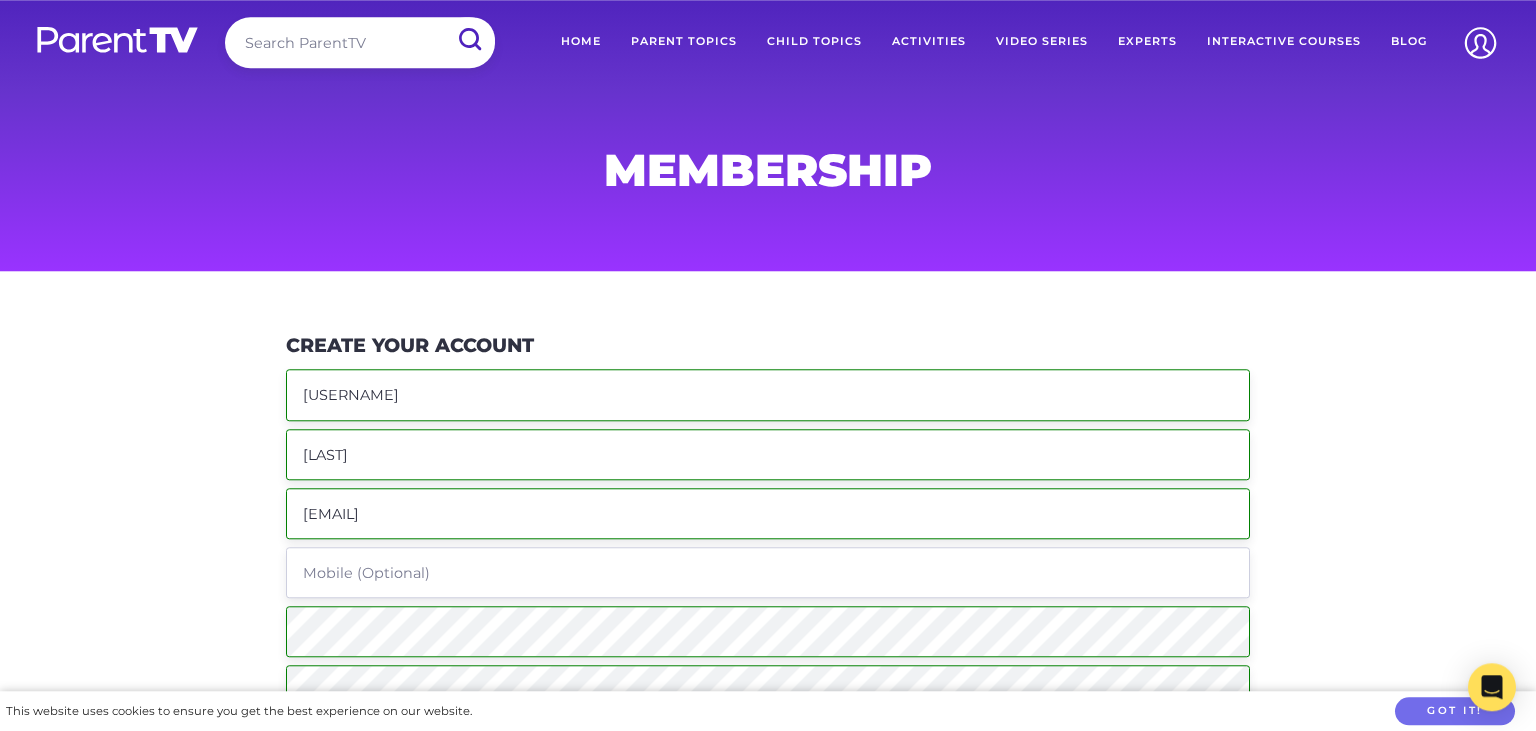 scroll, scrollTop: 0, scrollLeft: 0, axis: both 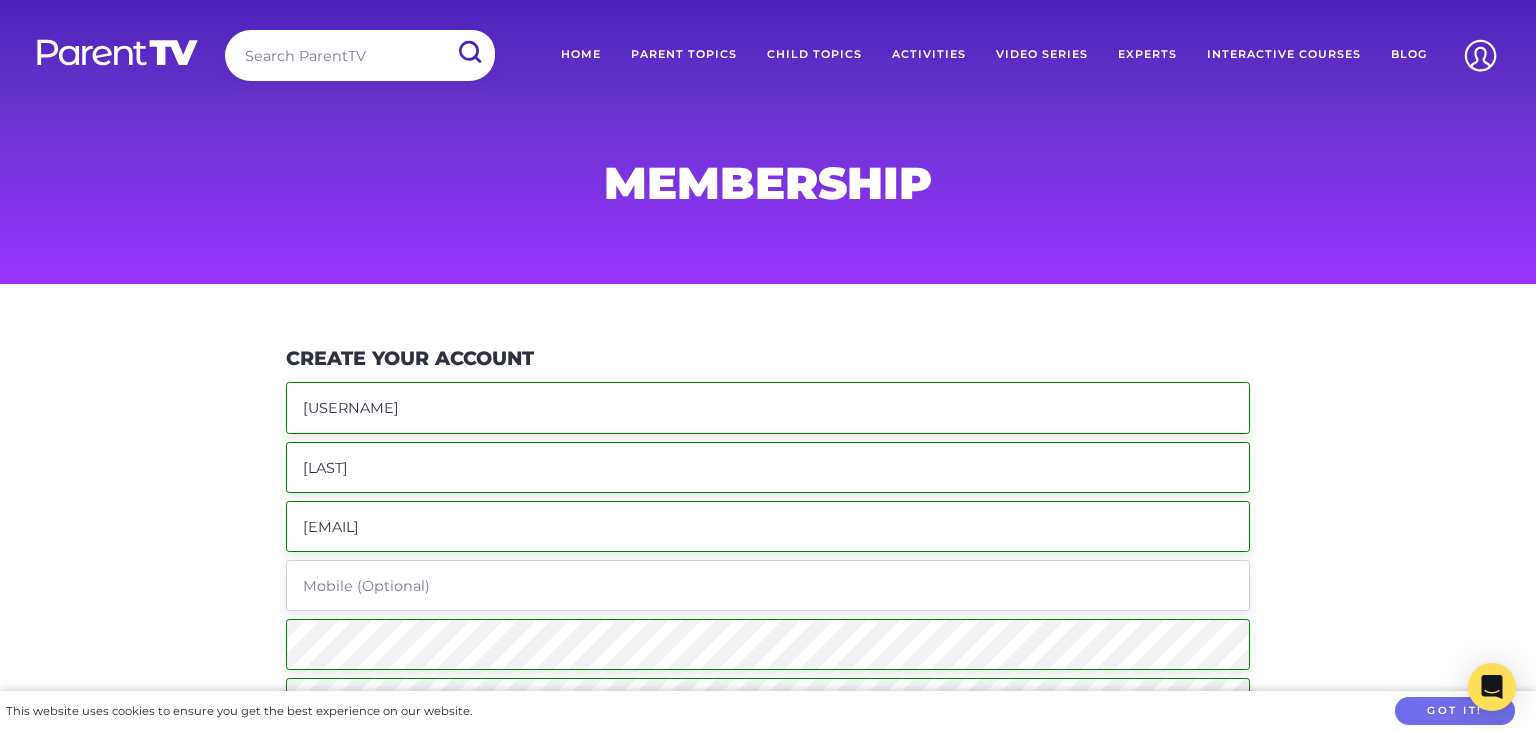 click on "Blog" at bounding box center (1409, 55) 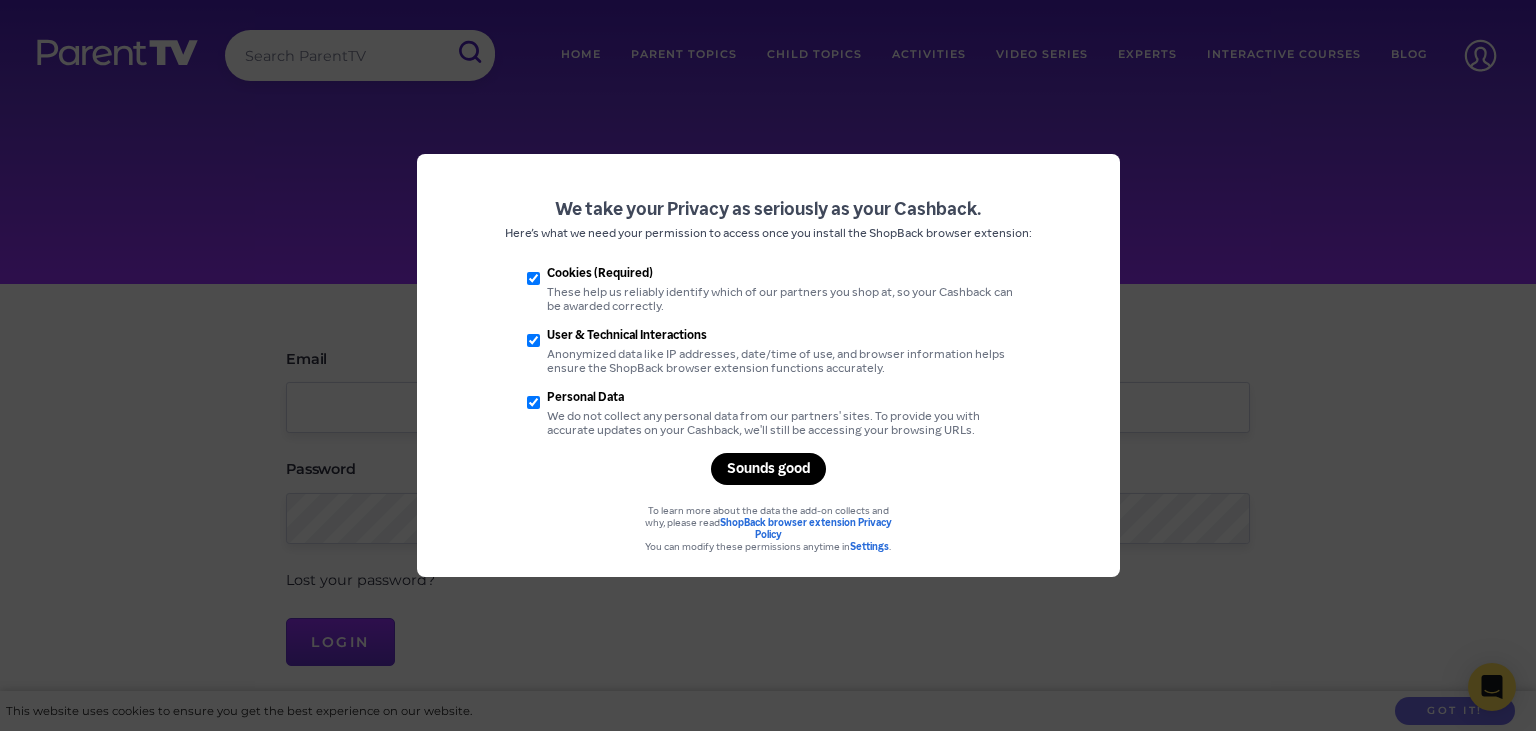 scroll, scrollTop: 0, scrollLeft: 0, axis: both 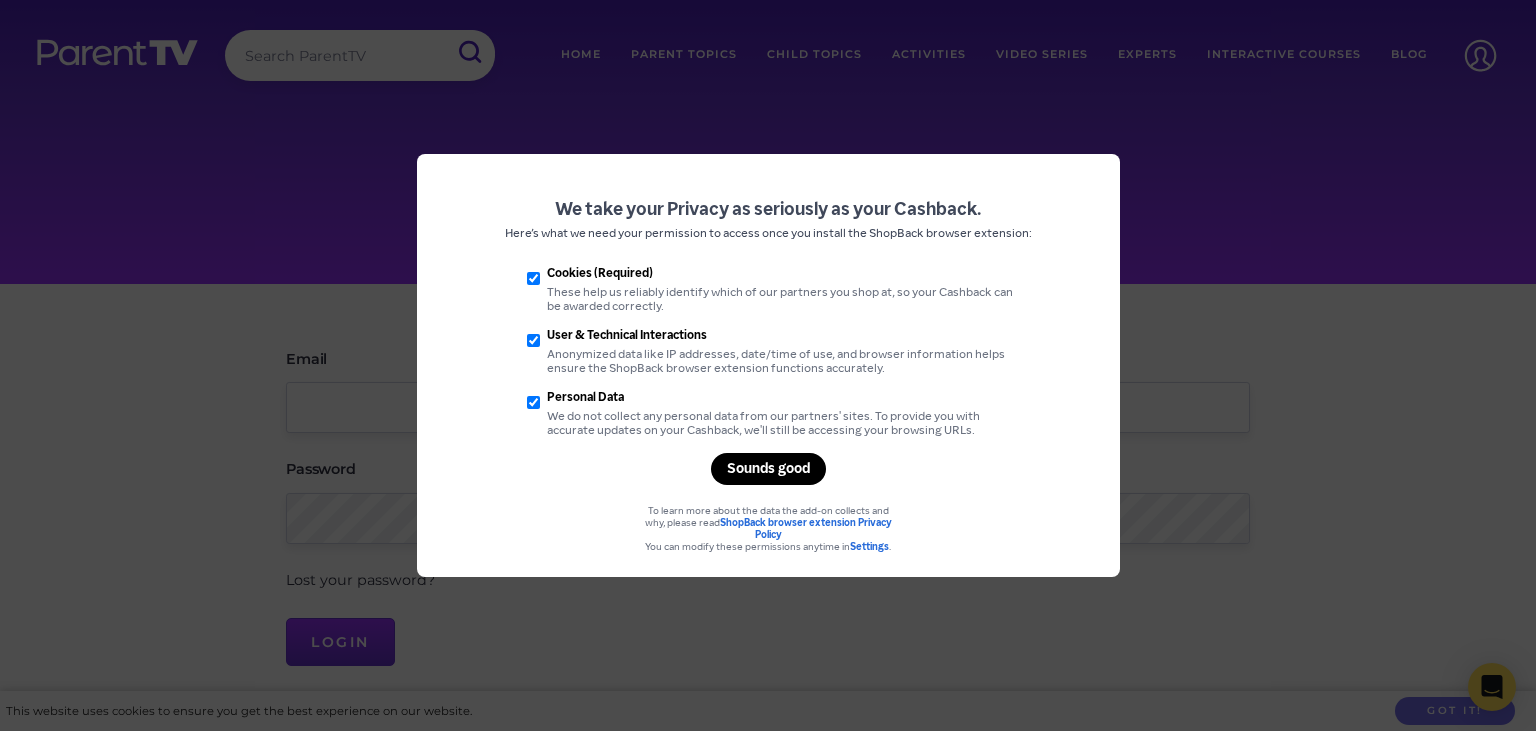 click on "User & Technical Interactions Anonymized data like IP addresses, date/time of use, and browser information helps ensure the ShopBack browser extension functions accurately." at bounding box center [780, 352] 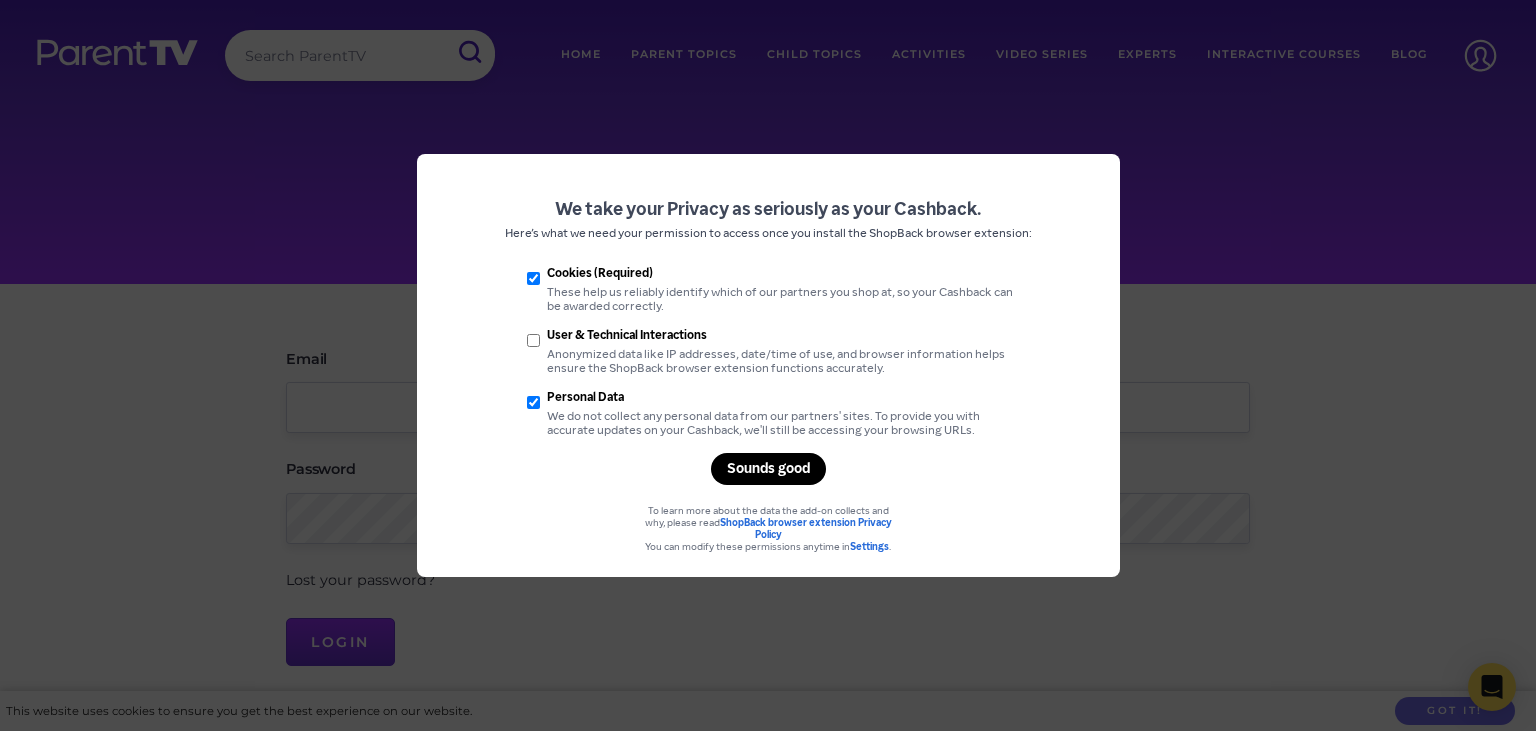 click on "Personal Data" at bounding box center [780, 398] 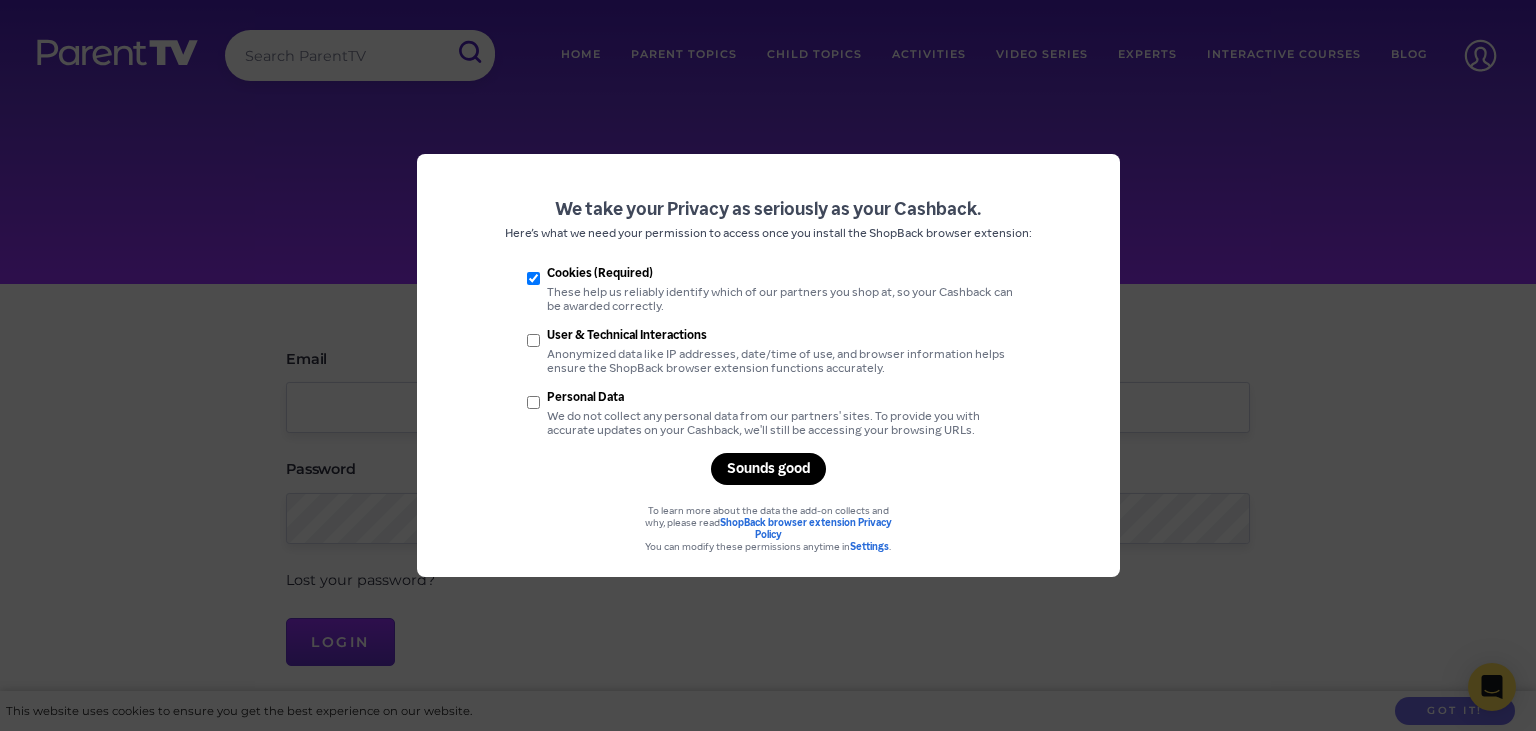click on "Sounds good" at bounding box center (768, 469) 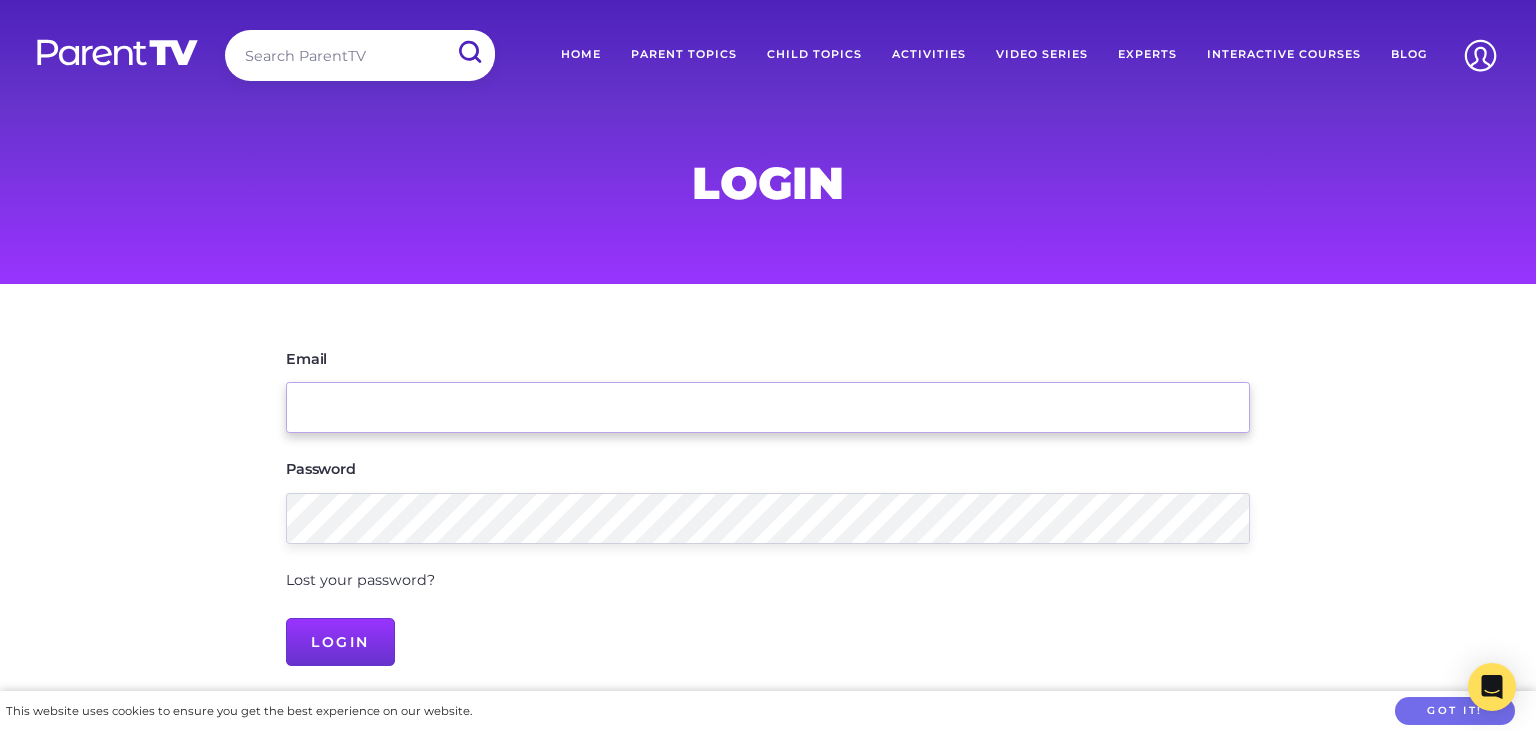 click on "Email" at bounding box center (768, 407) 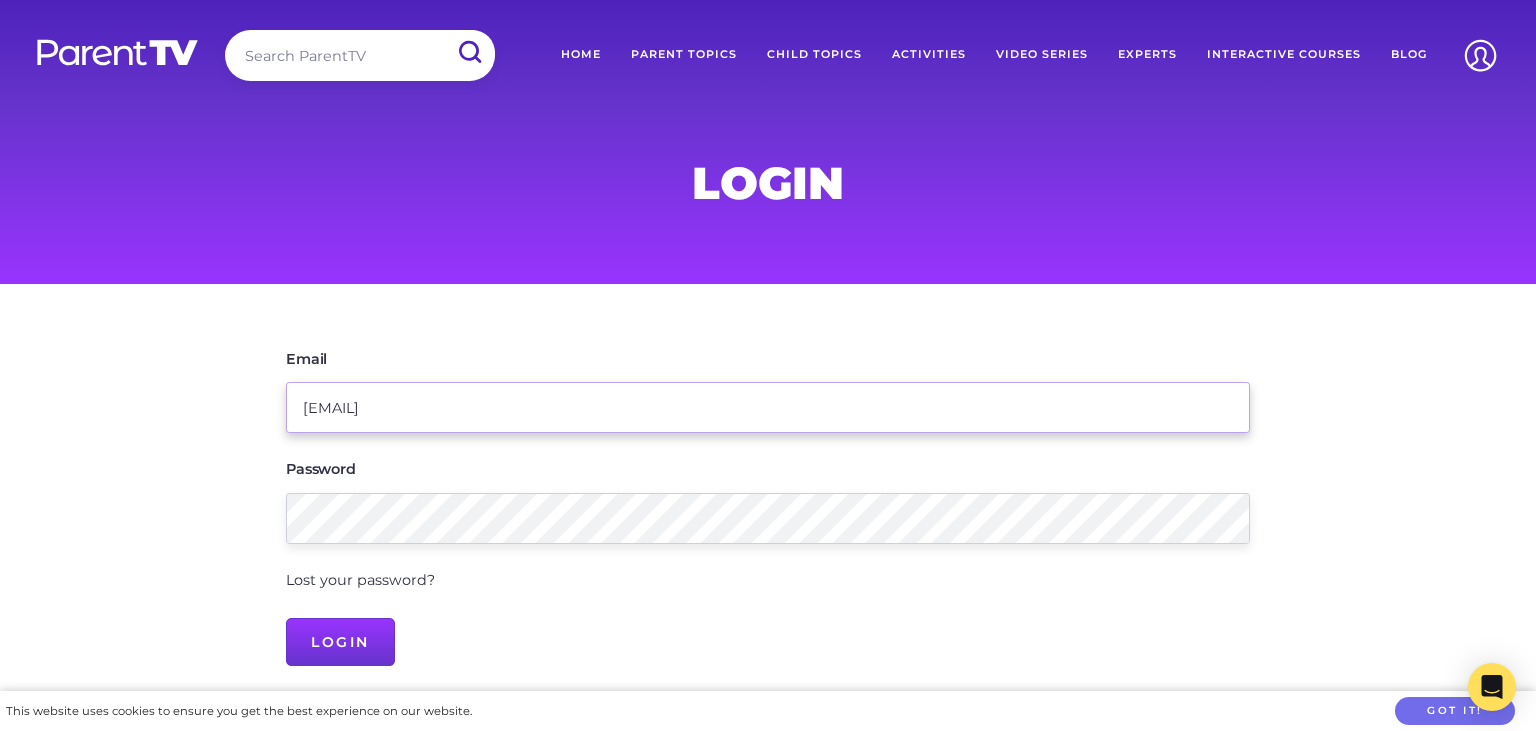 type on "justine.yeong@gmail.com" 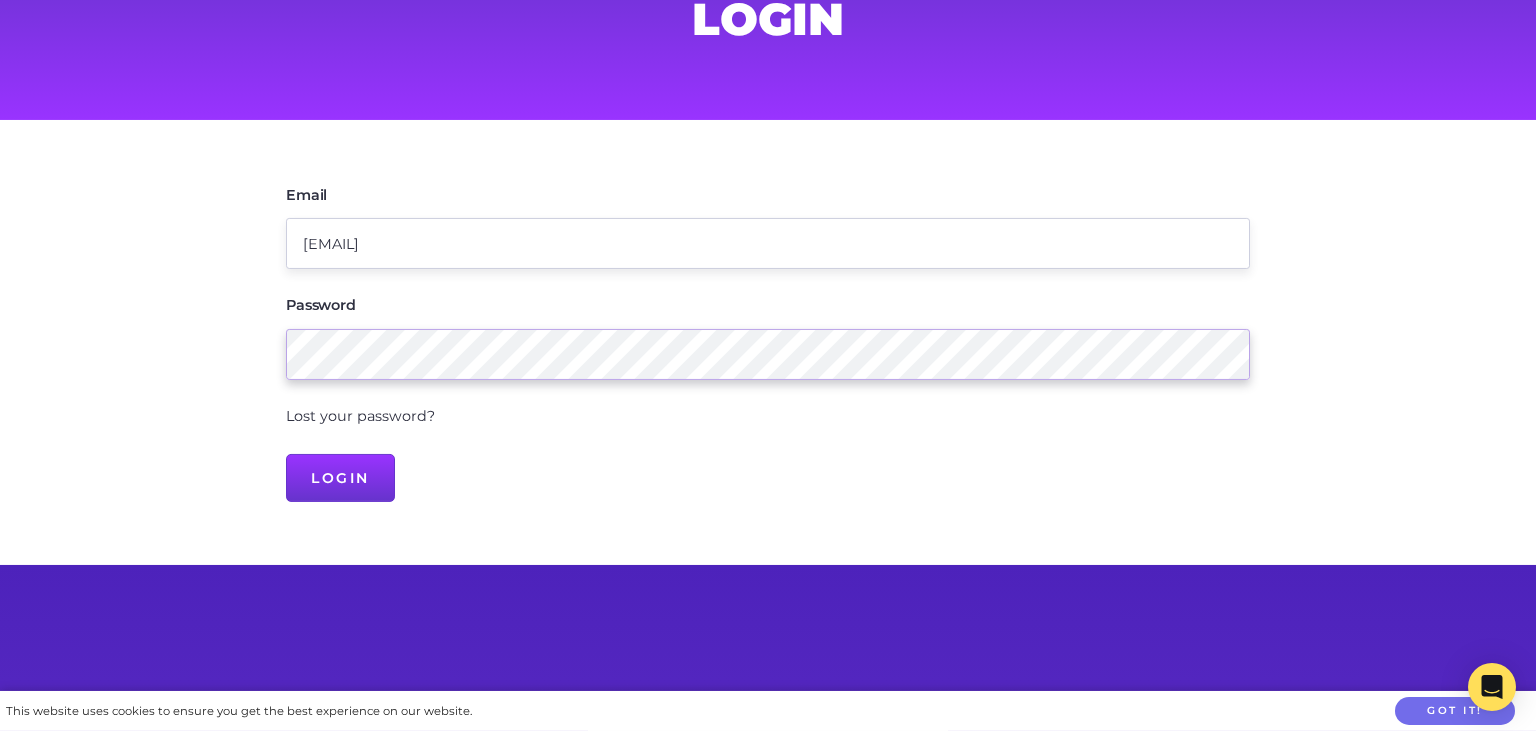 scroll, scrollTop: 170, scrollLeft: 0, axis: vertical 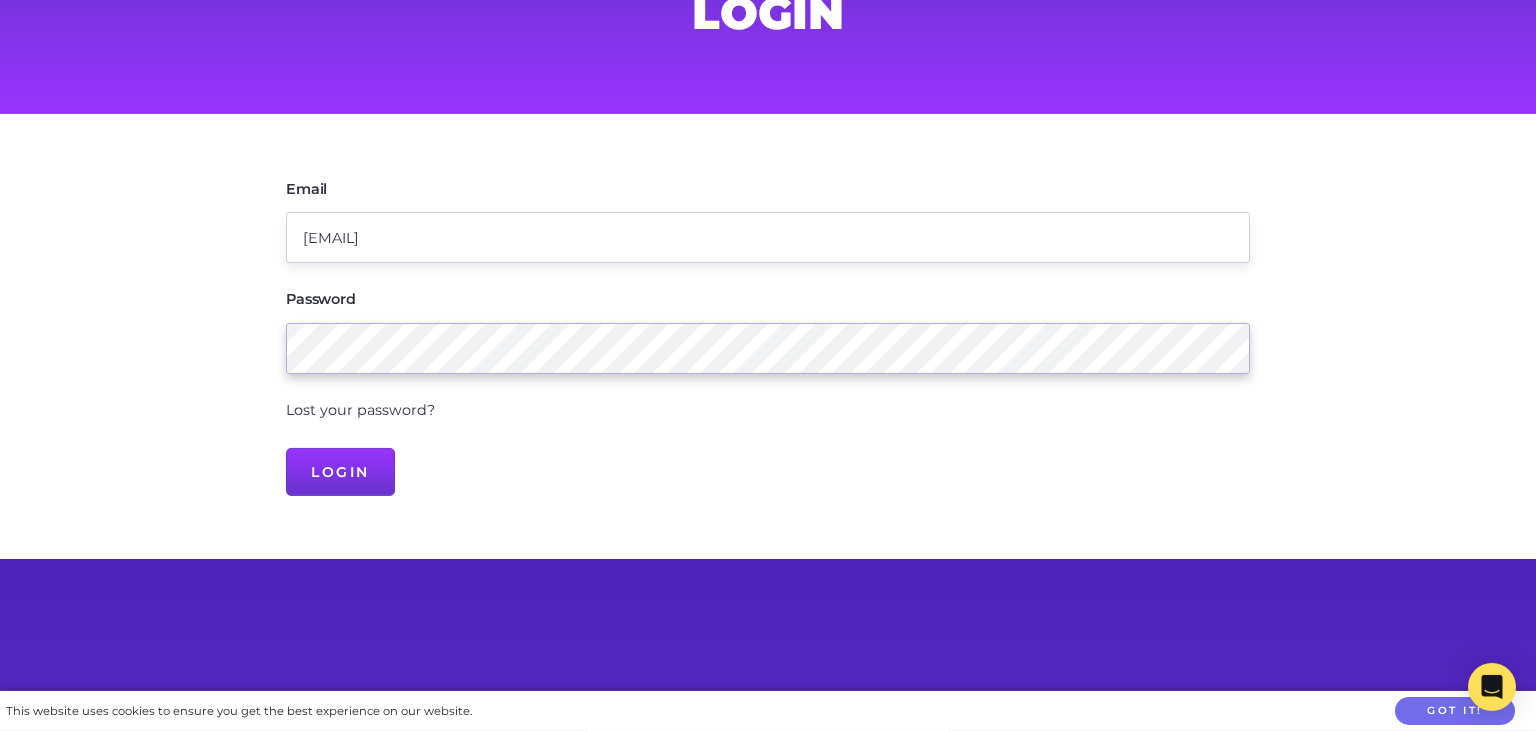 click on "Login" at bounding box center [340, 472] 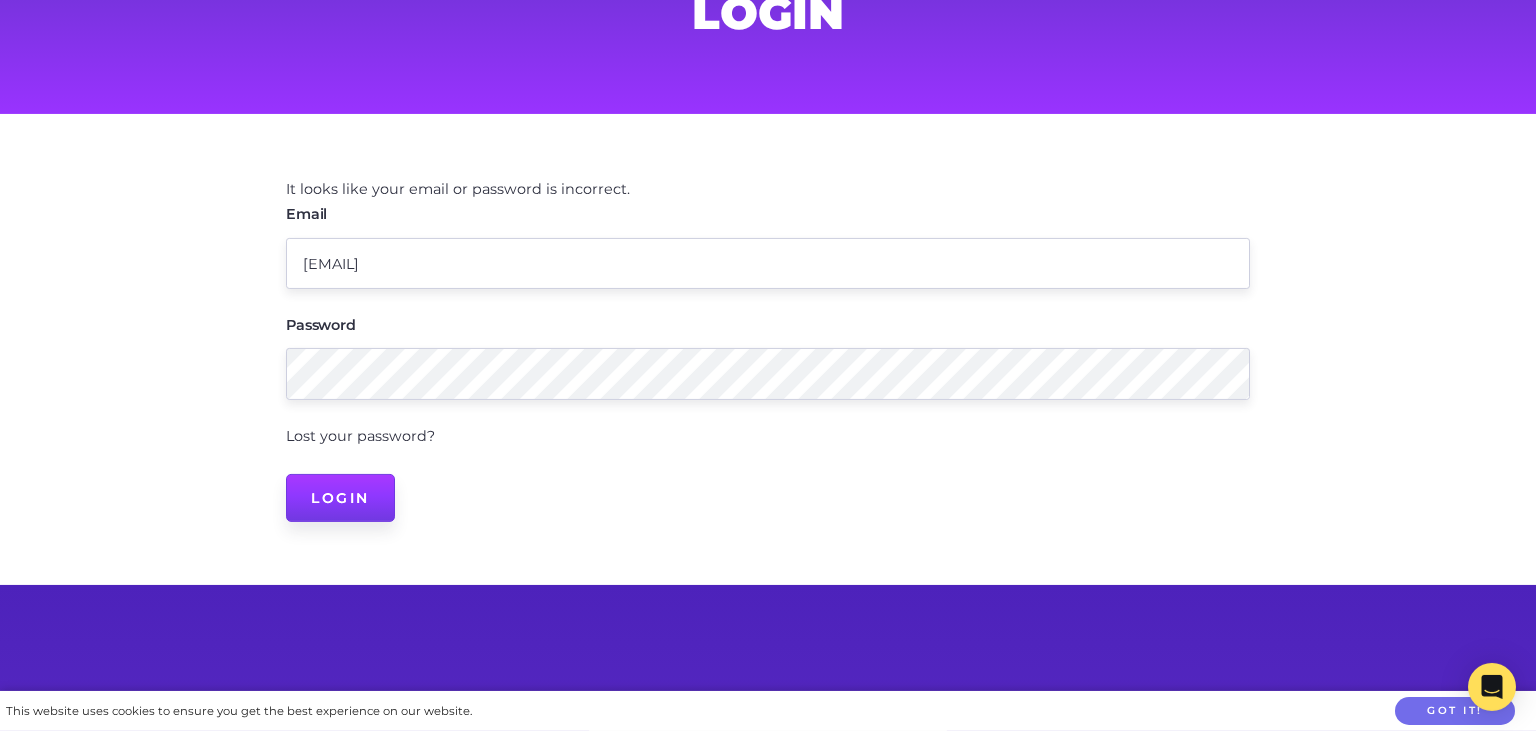 click on "Login" at bounding box center (340, 498) 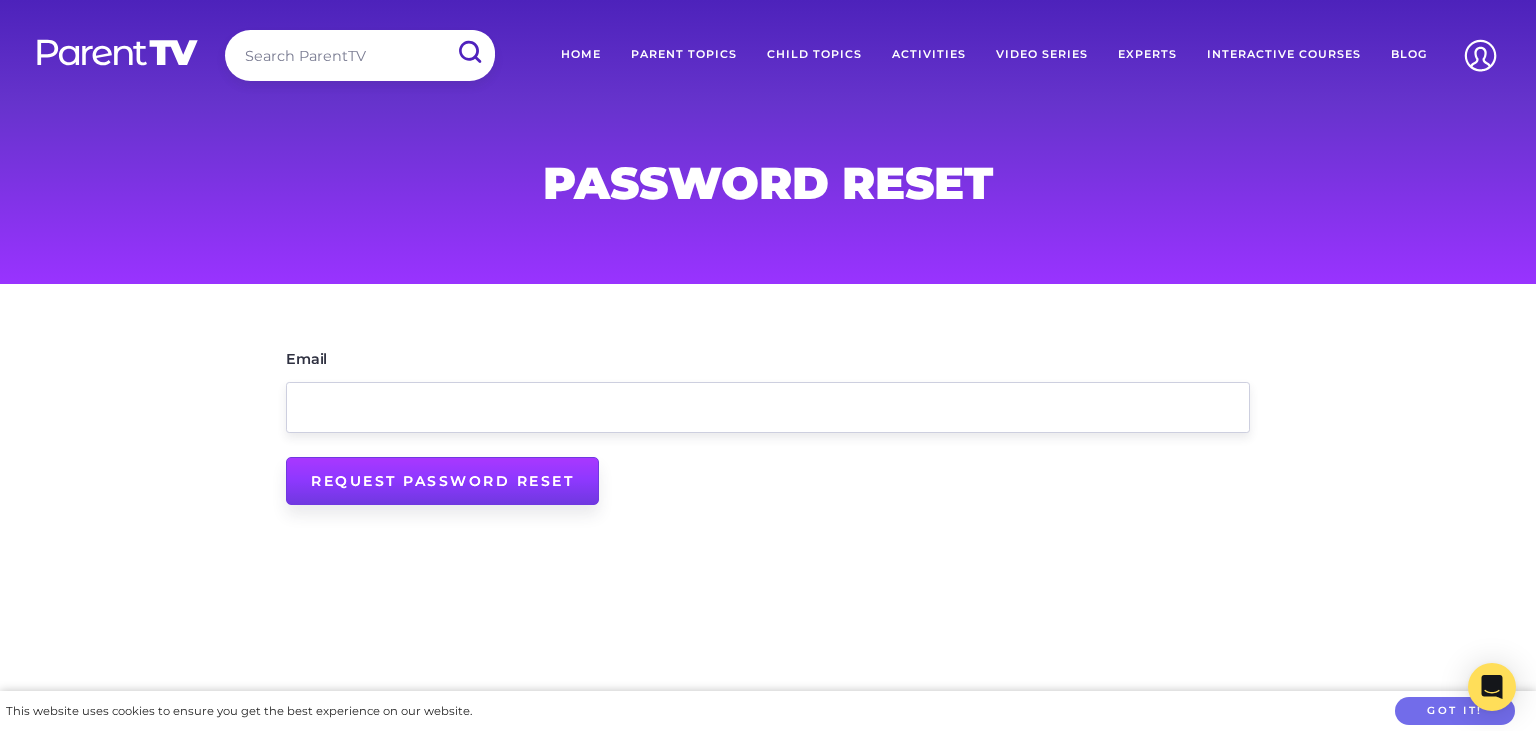 scroll, scrollTop: 0, scrollLeft: 0, axis: both 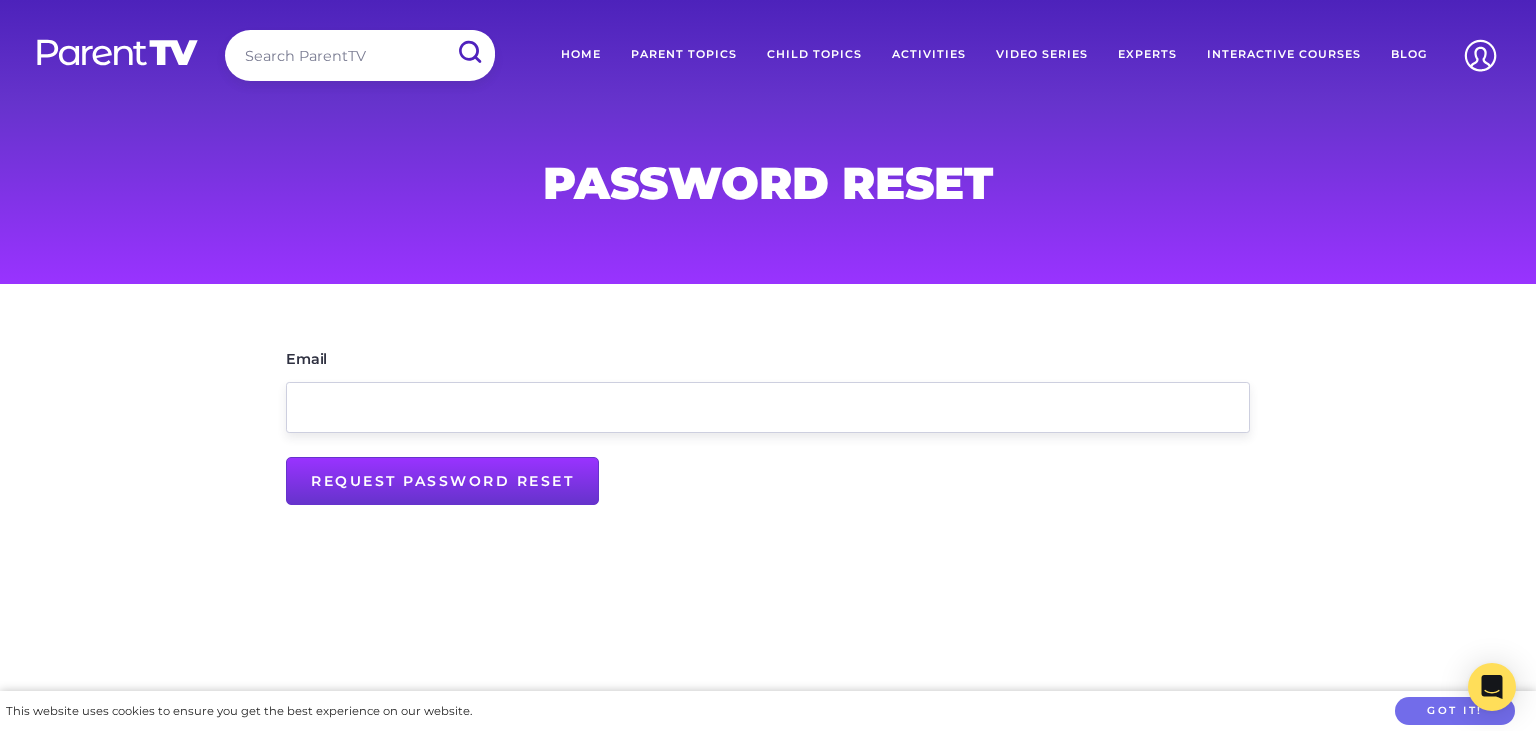 click on "Email" at bounding box center [768, 390] 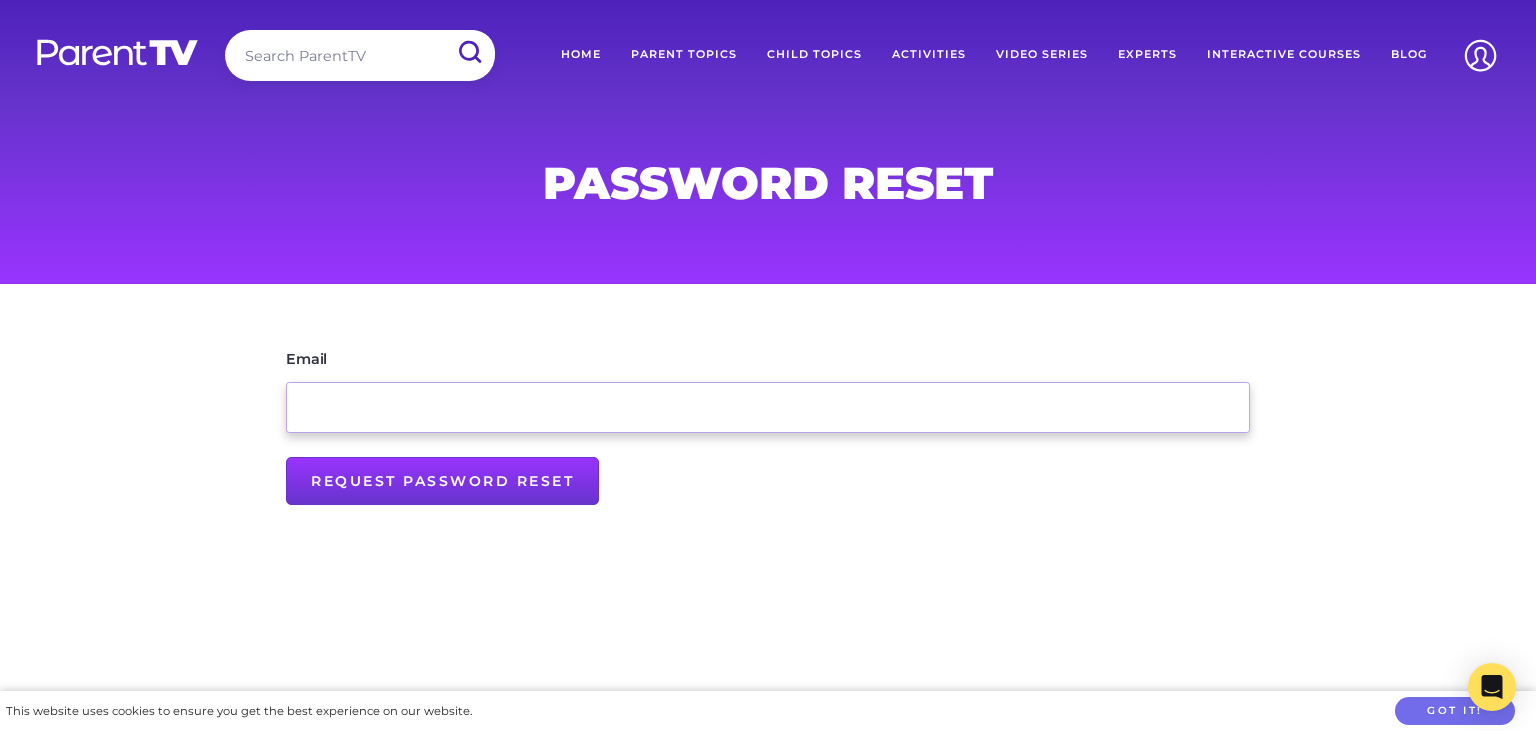 click on "Email" at bounding box center [768, 407] 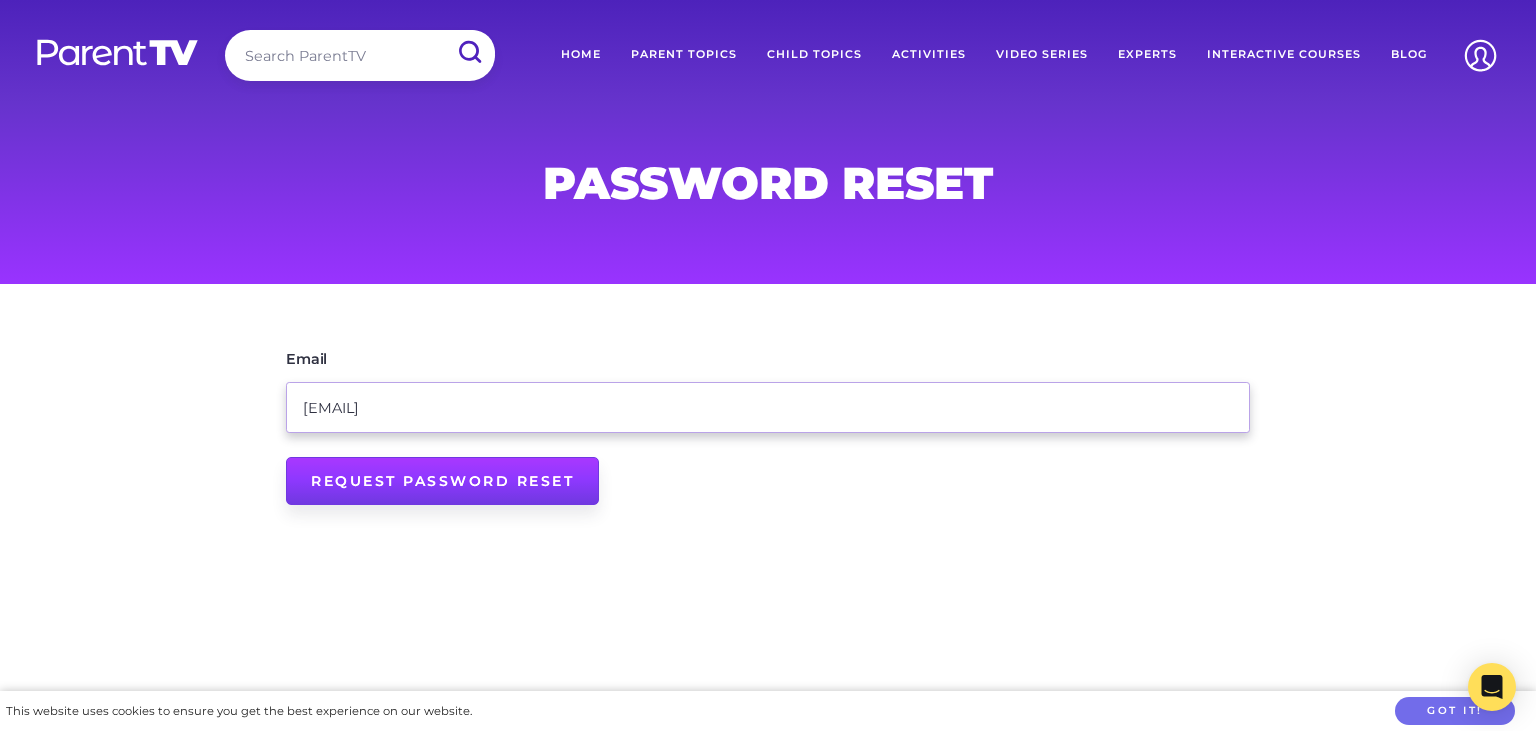 type on "[EMAIL]" 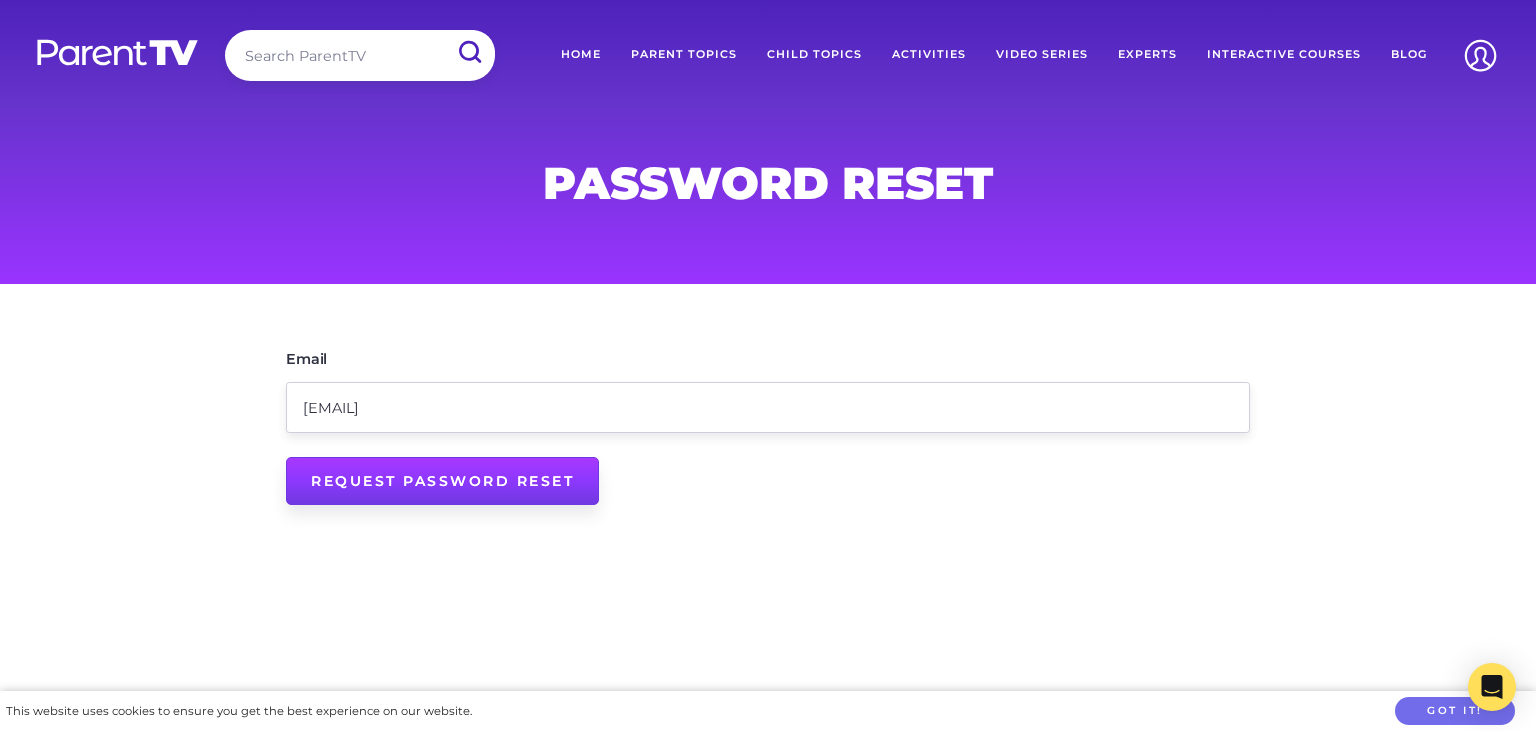 click on "Request Password Reset" at bounding box center [442, 481] 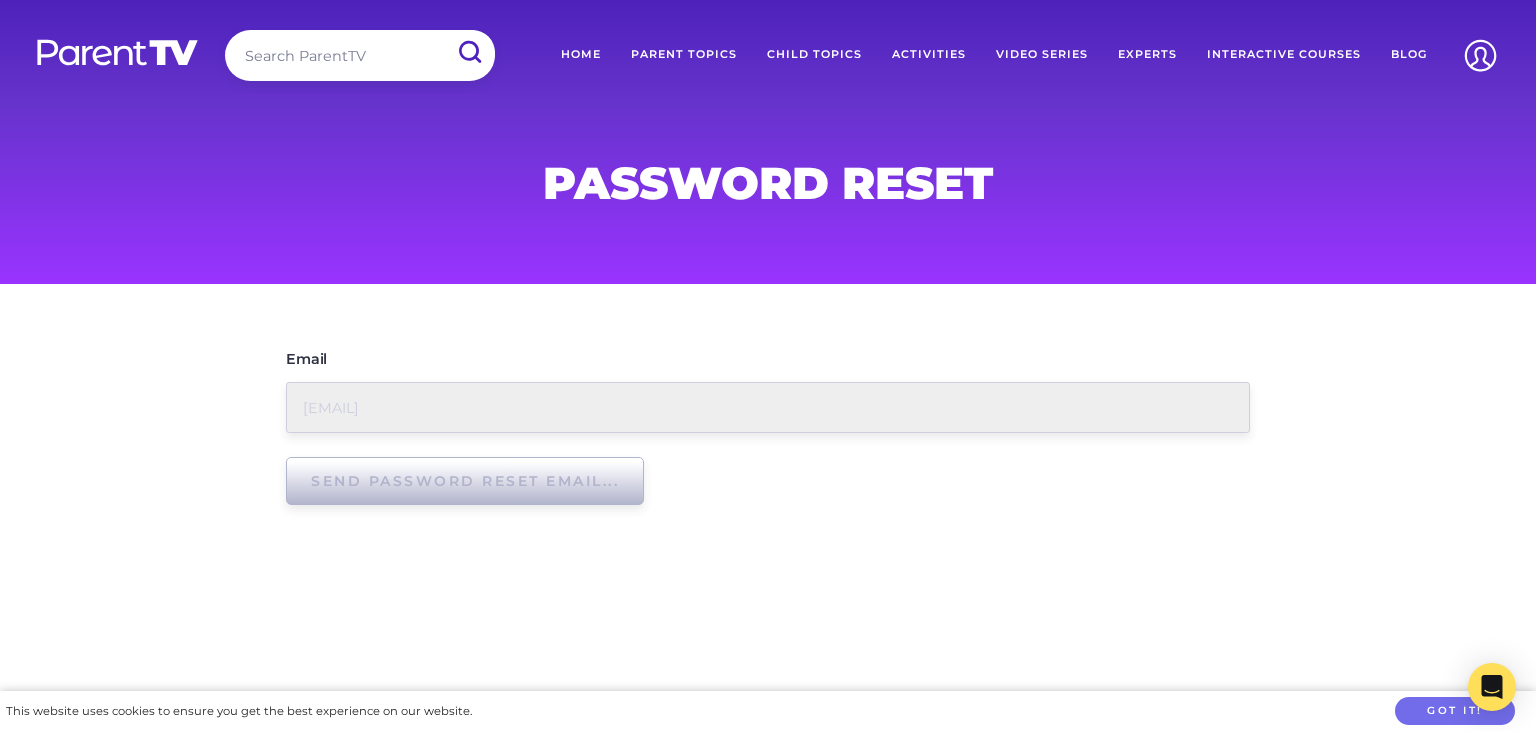 type on "Request Password Reset" 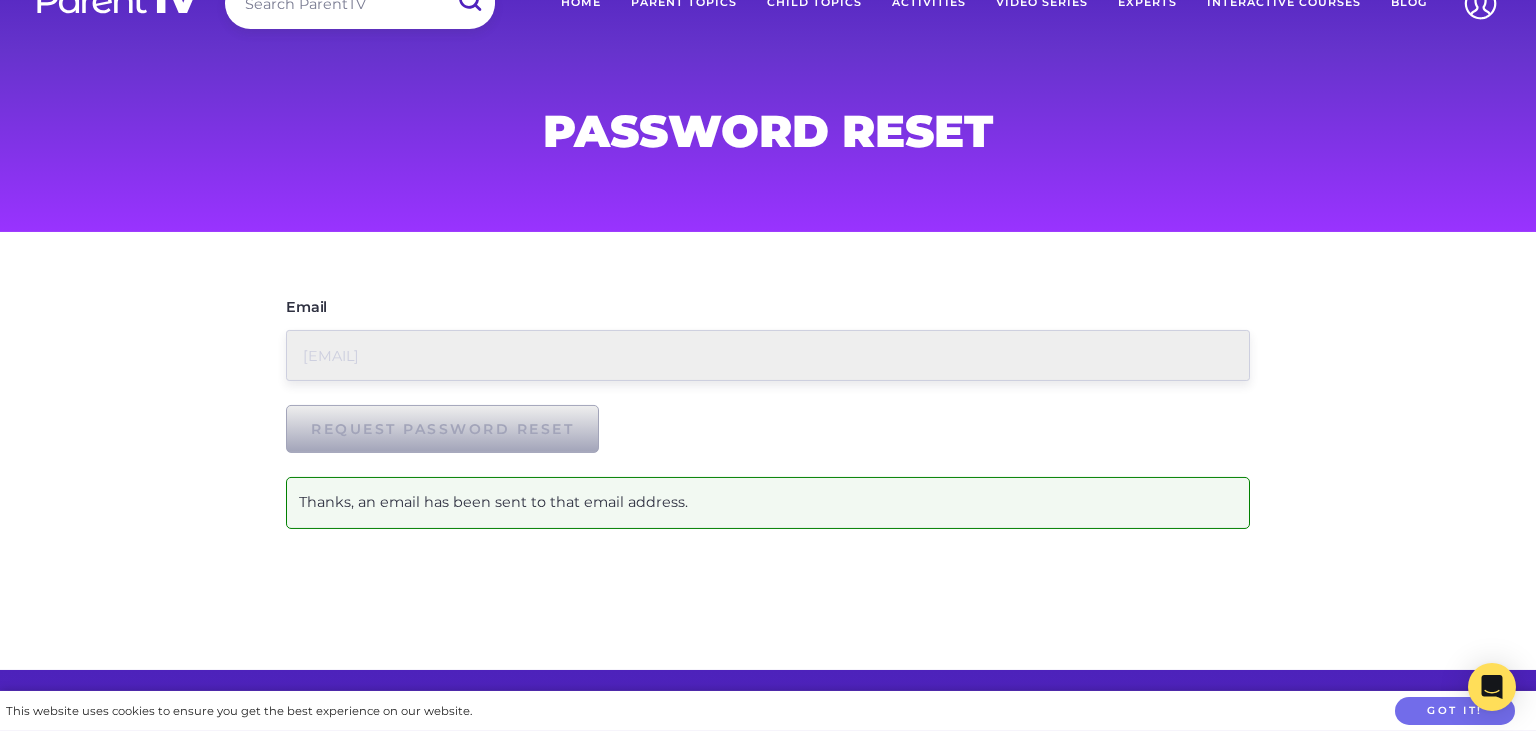 scroll, scrollTop: 56, scrollLeft: 0, axis: vertical 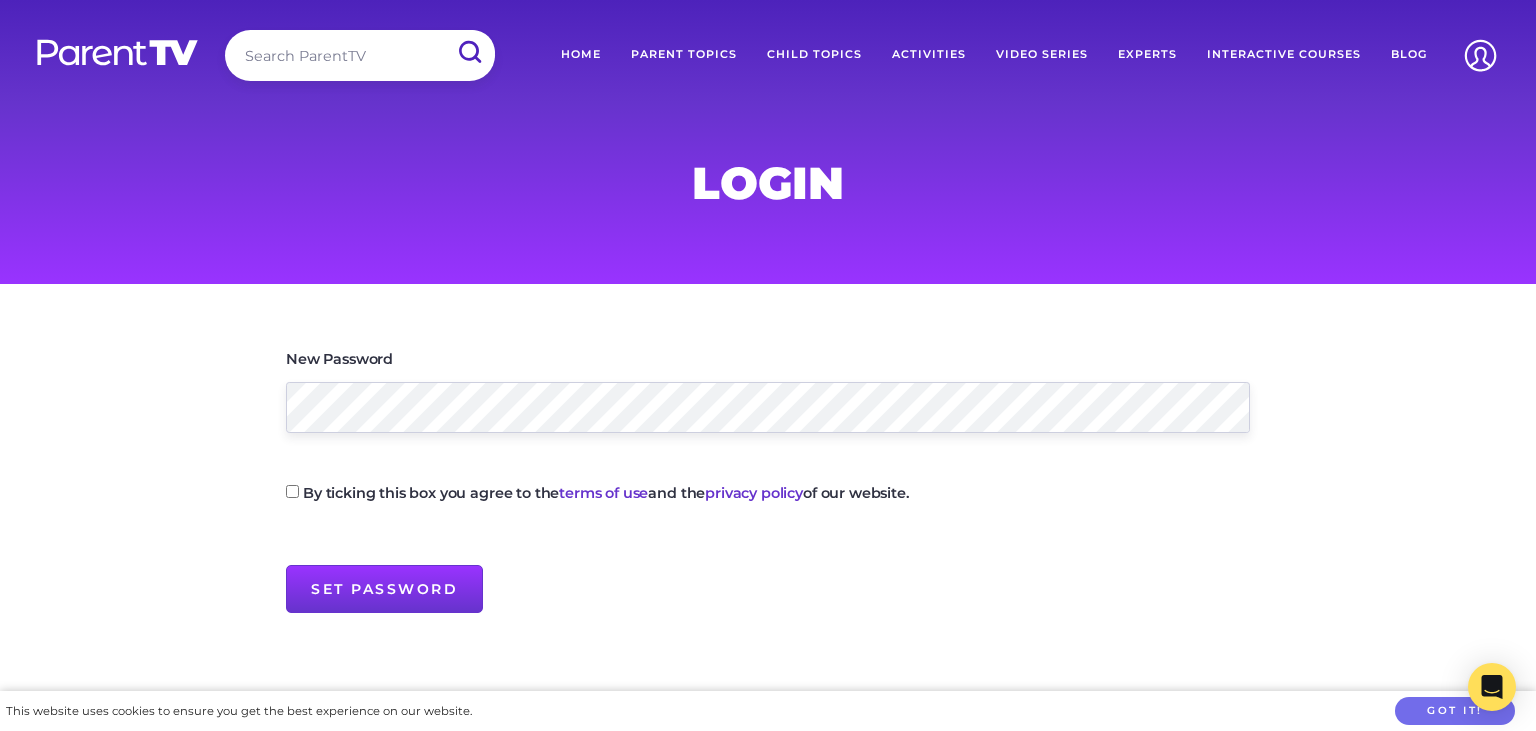 click on "By ticking this box you agree to the  terms of use
and the  privacy policy  of our website." at bounding box center [606, 493] 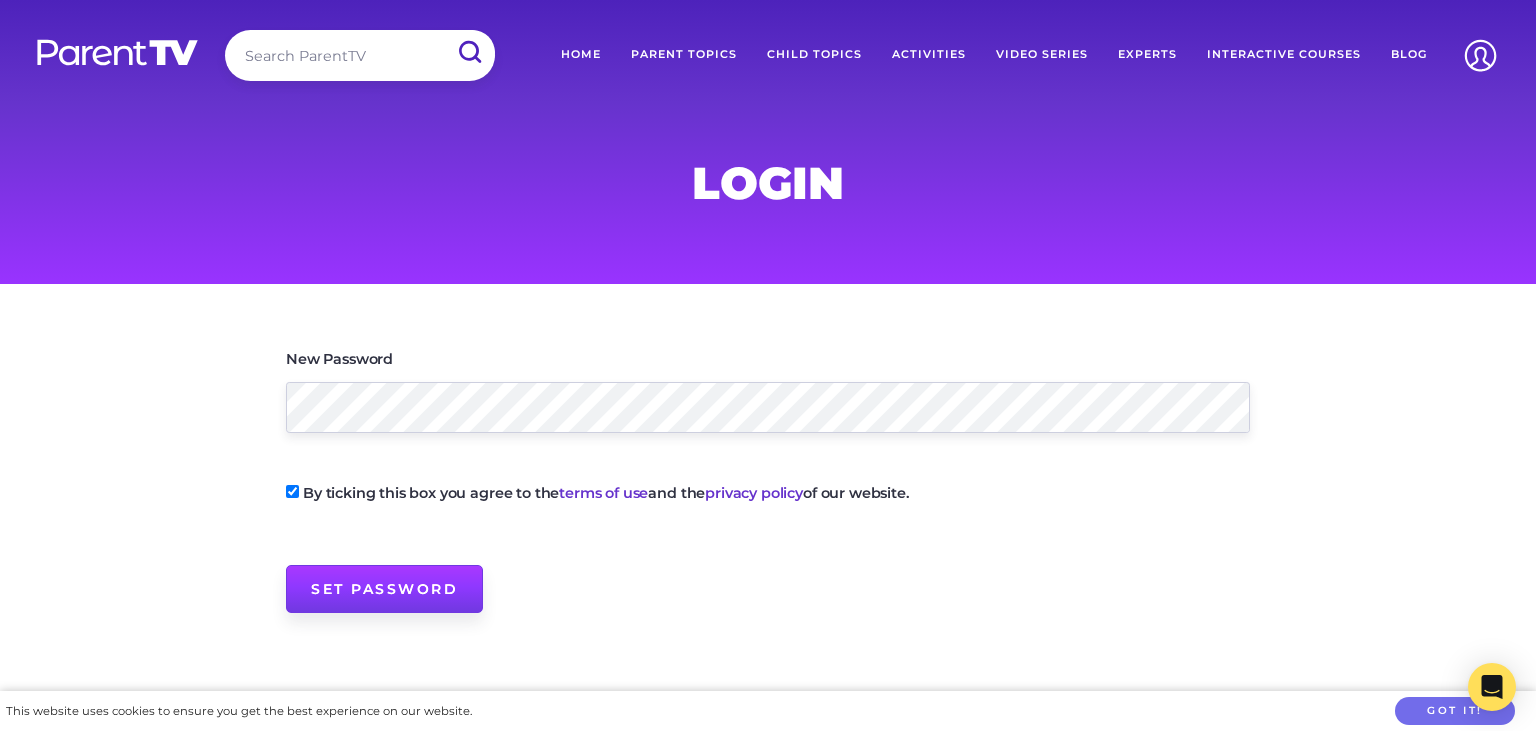 click on "Set Password" at bounding box center (384, 589) 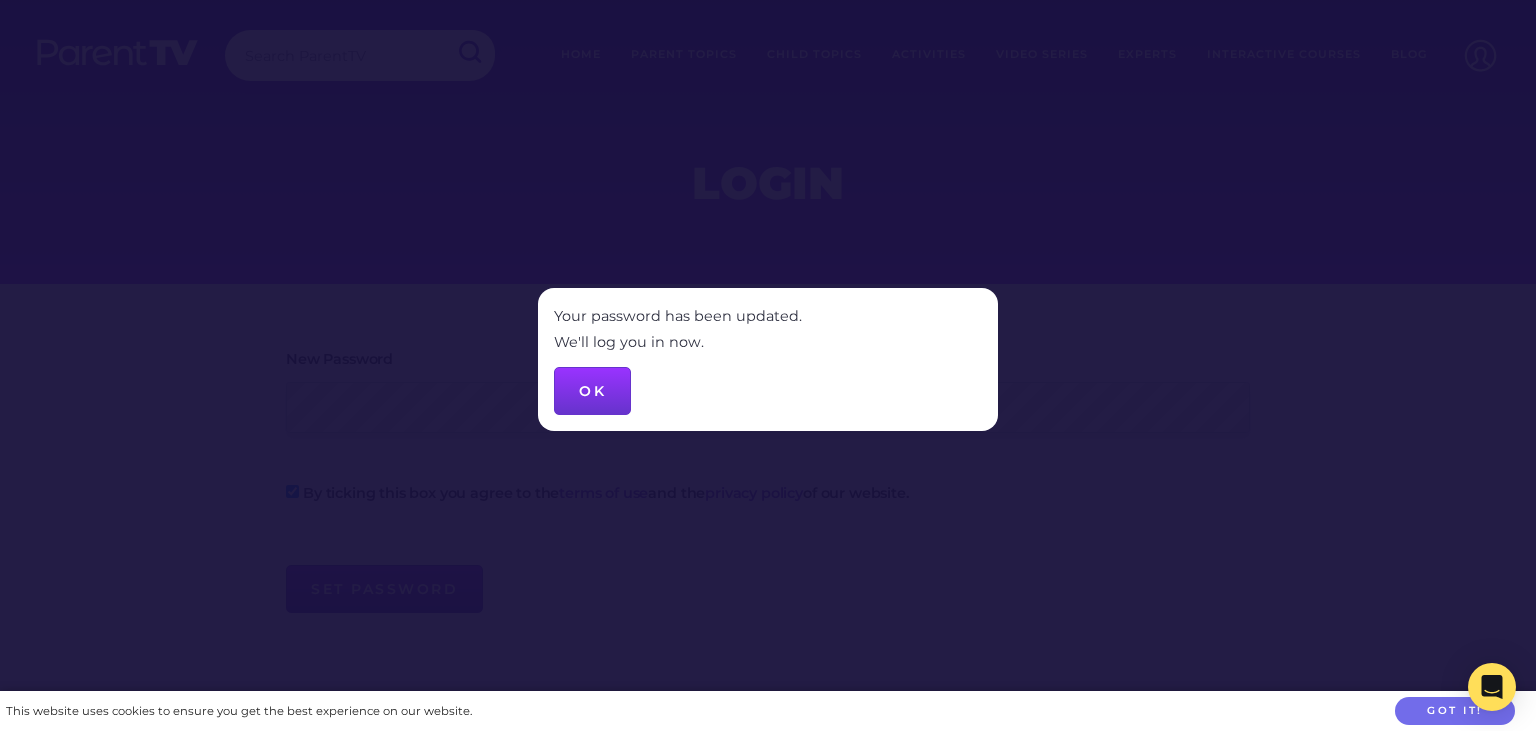 click on "OK" at bounding box center [592, 391] 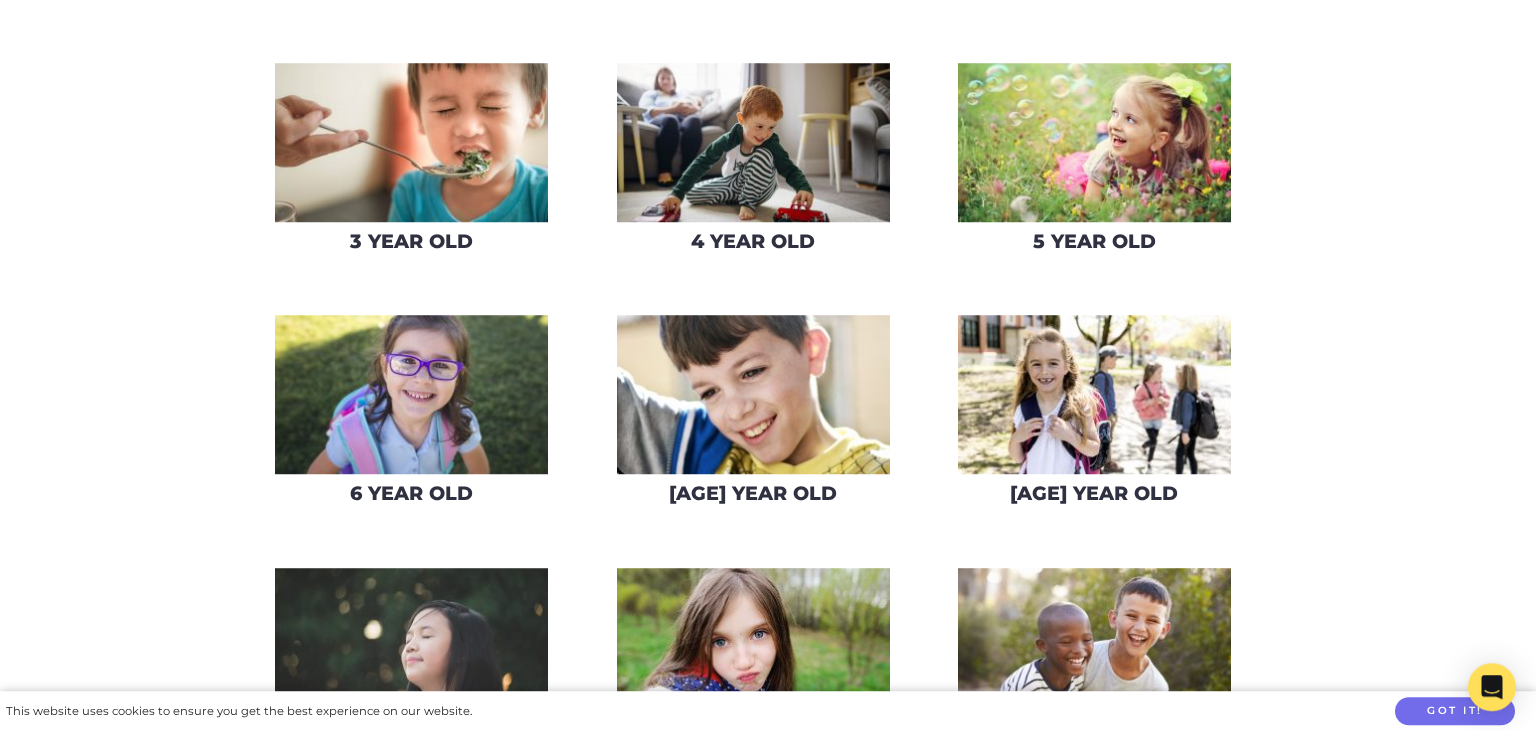 scroll, scrollTop: 761, scrollLeft: 0, axis: vertical 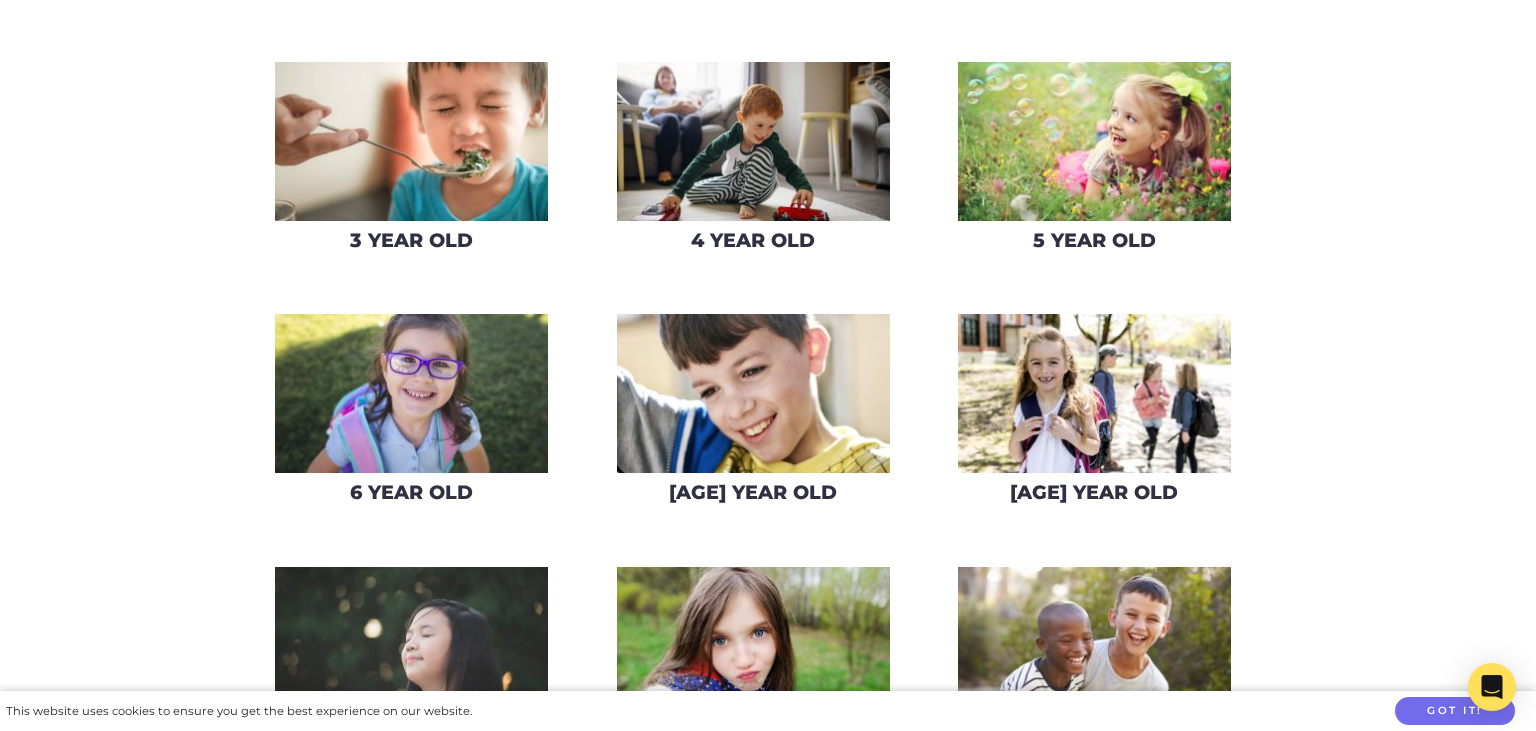 click at bounding box center (753, 141) 